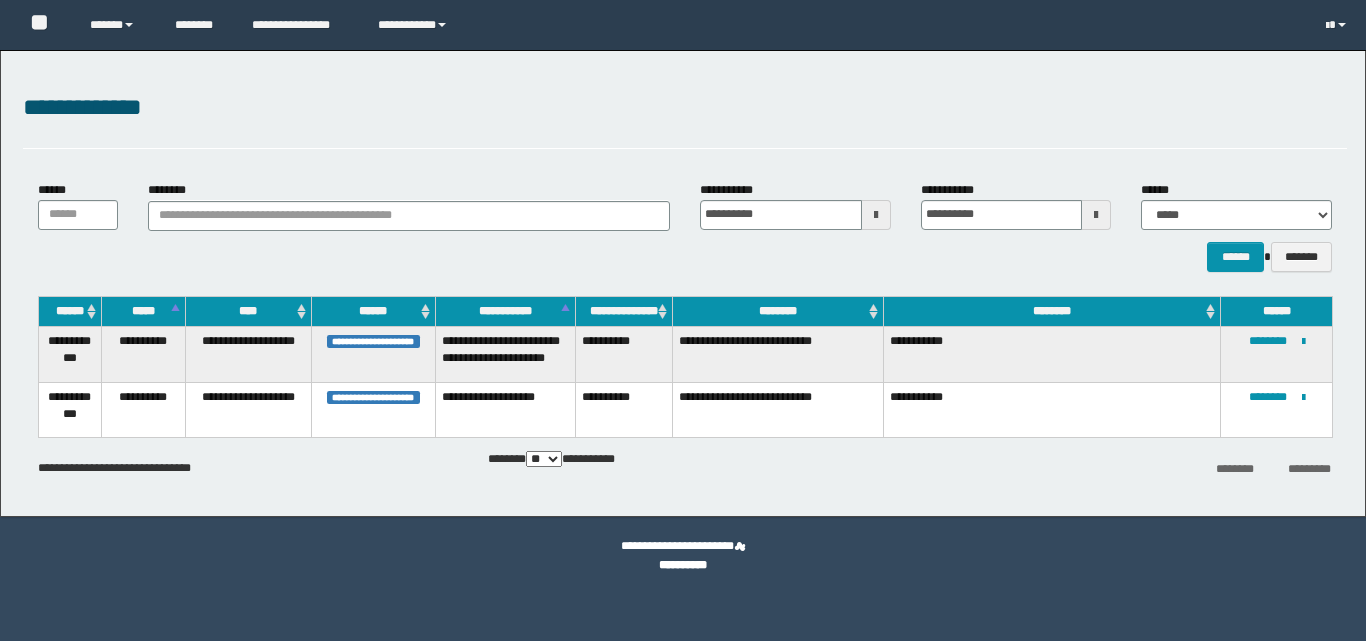 scroll, scrollTop: 0, scrollLeft: 0, axis: both 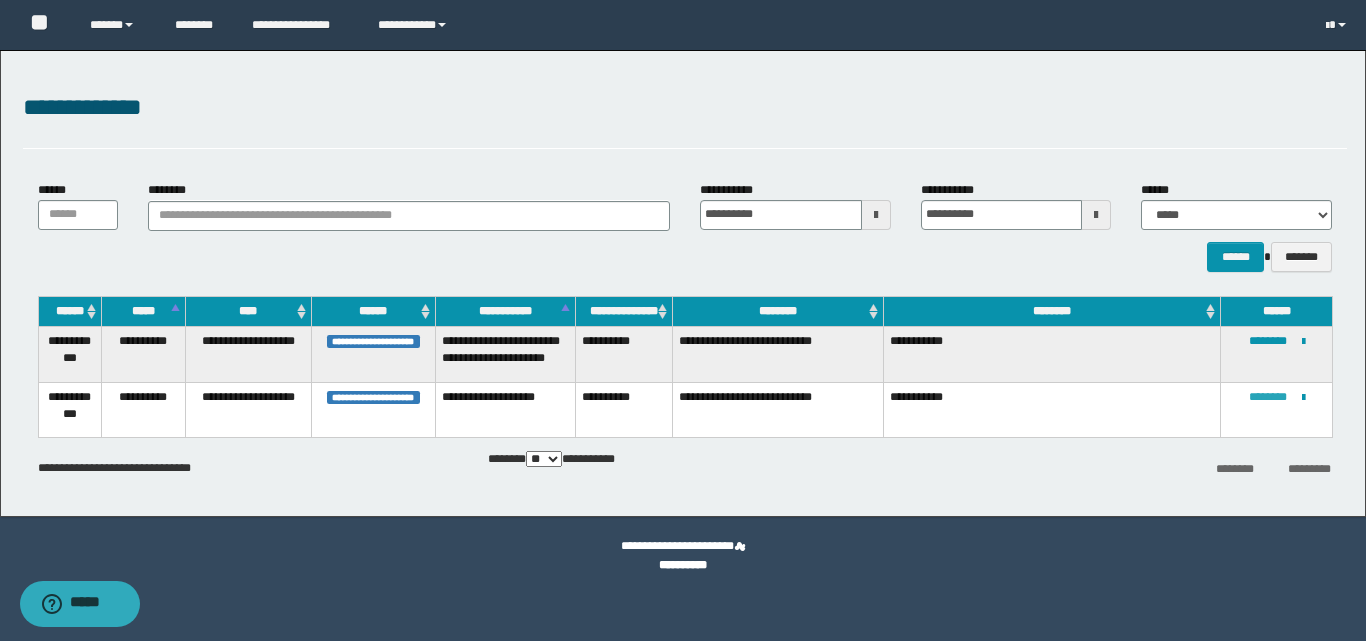 click at bounding box center (0, 0) 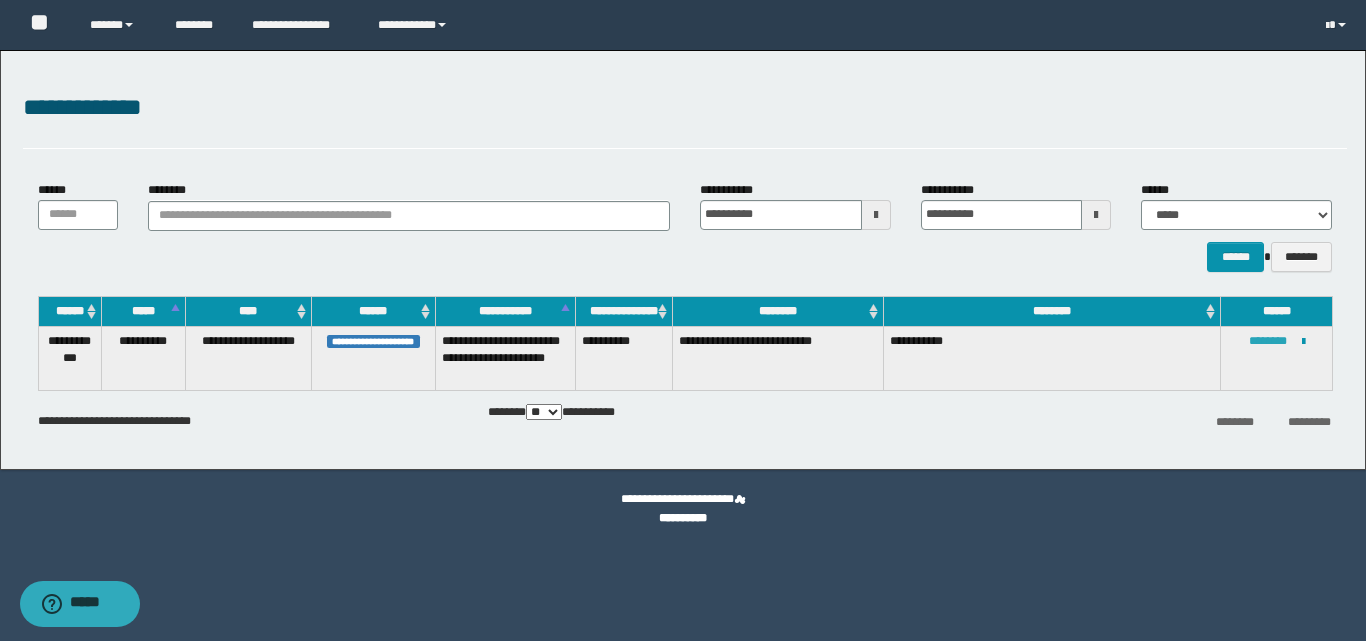 click on "********" at bounding box center (1268, 341) 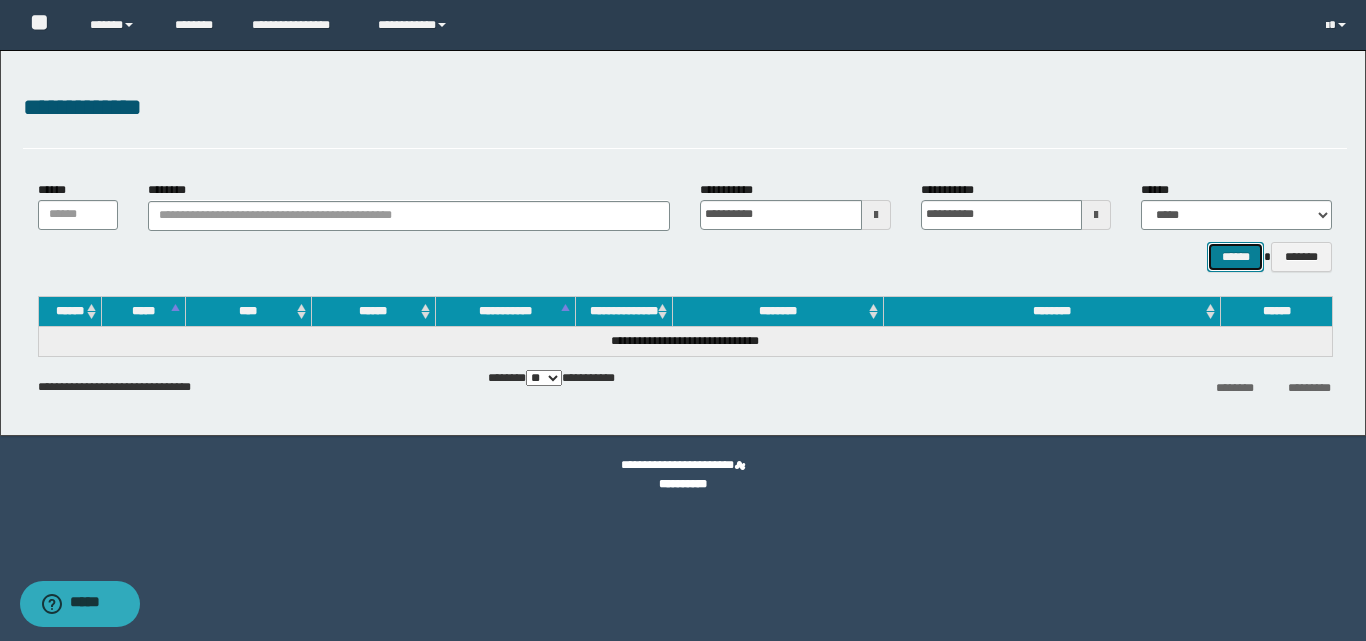 click on "******" at bounding box center (1235, 257) 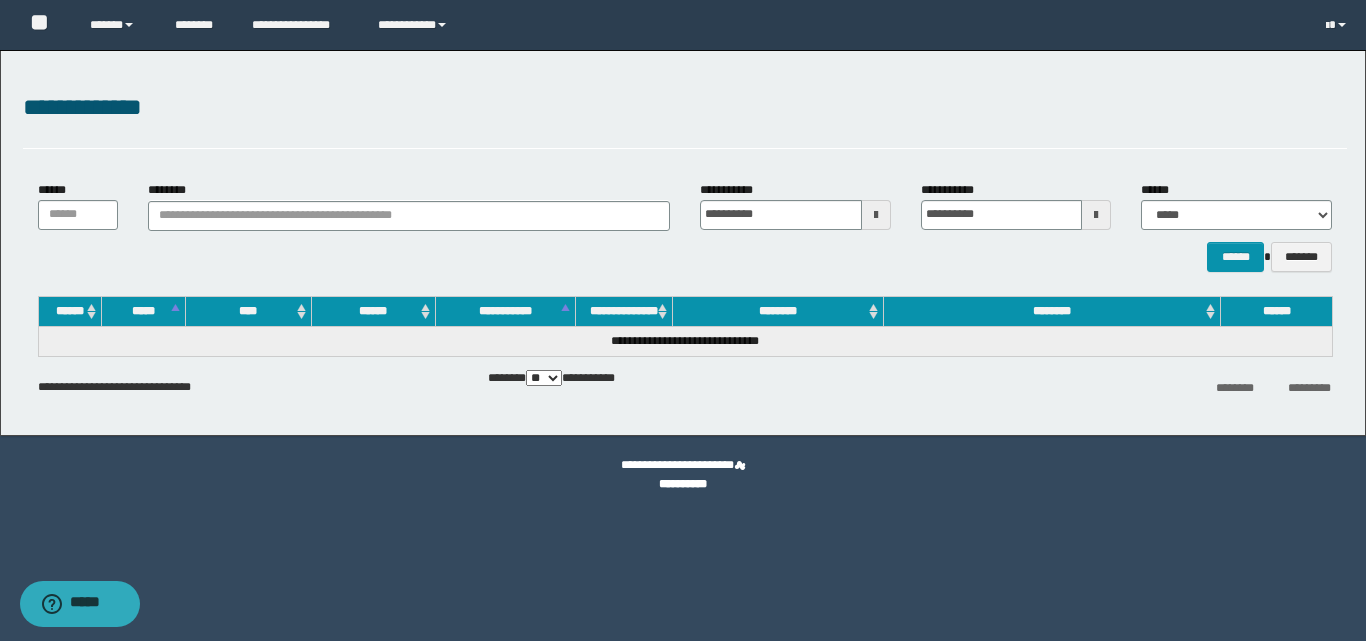 click at bounding box center (876, 215) 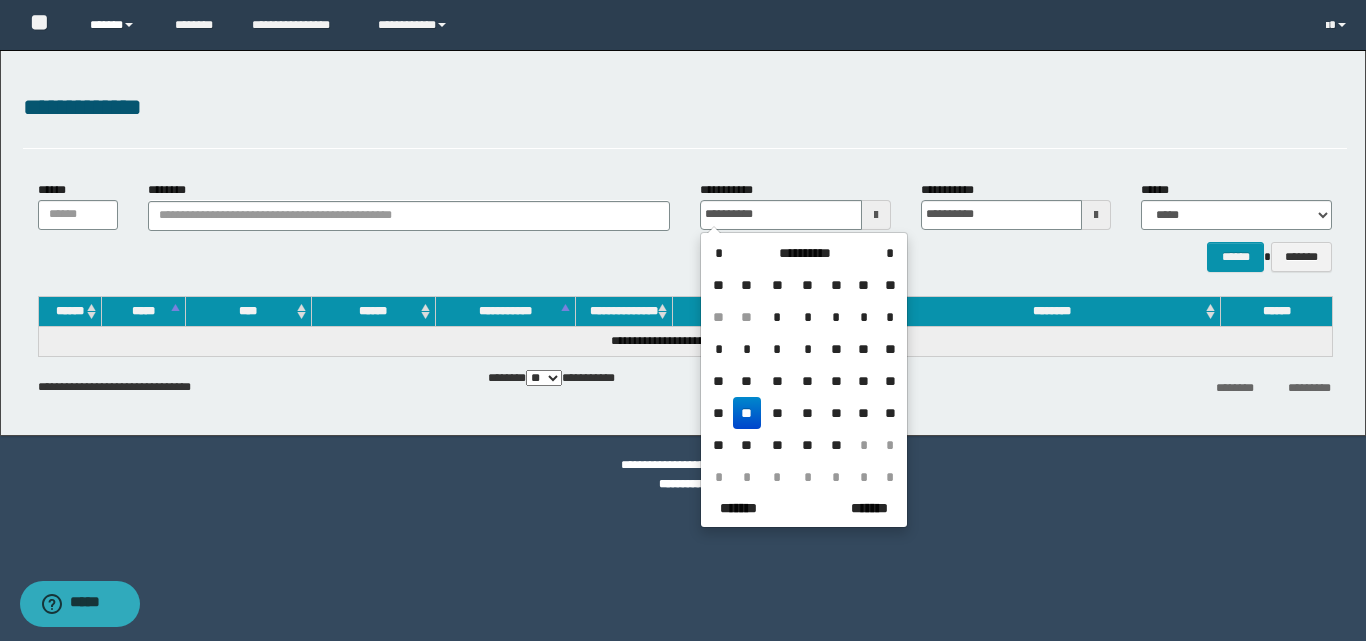 click on "******" at bounding box center [117, 25] 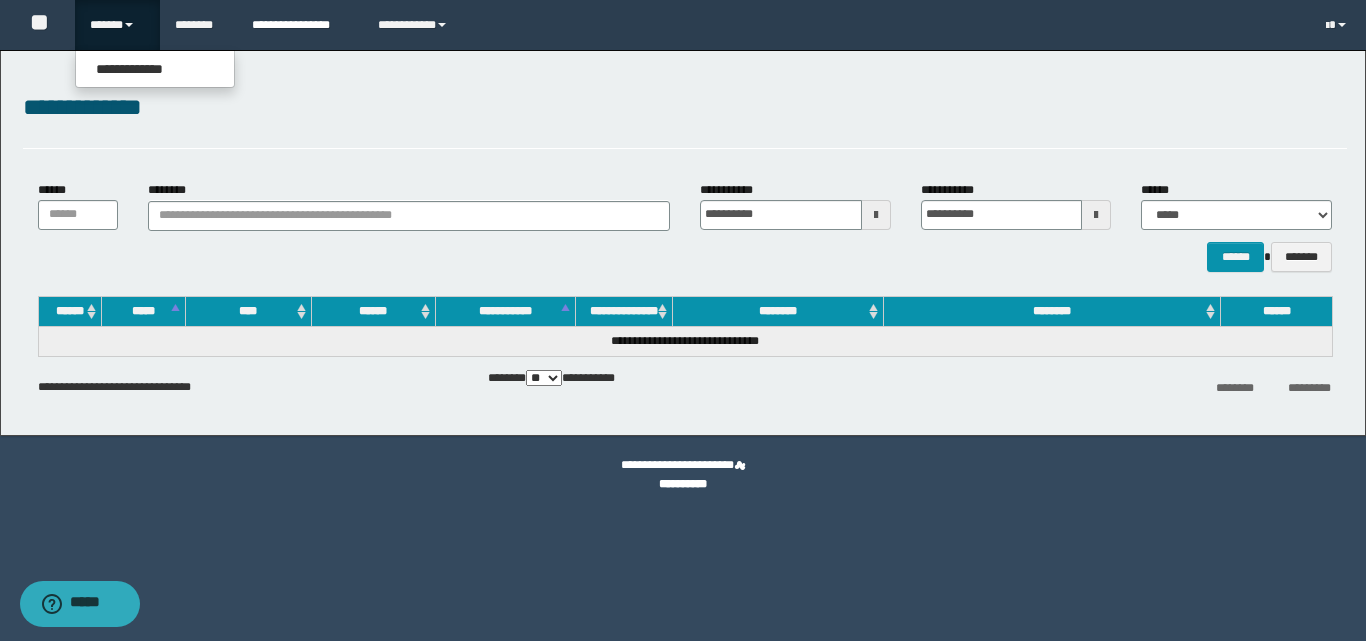 click on "**********" at bounding box center [300, 25] 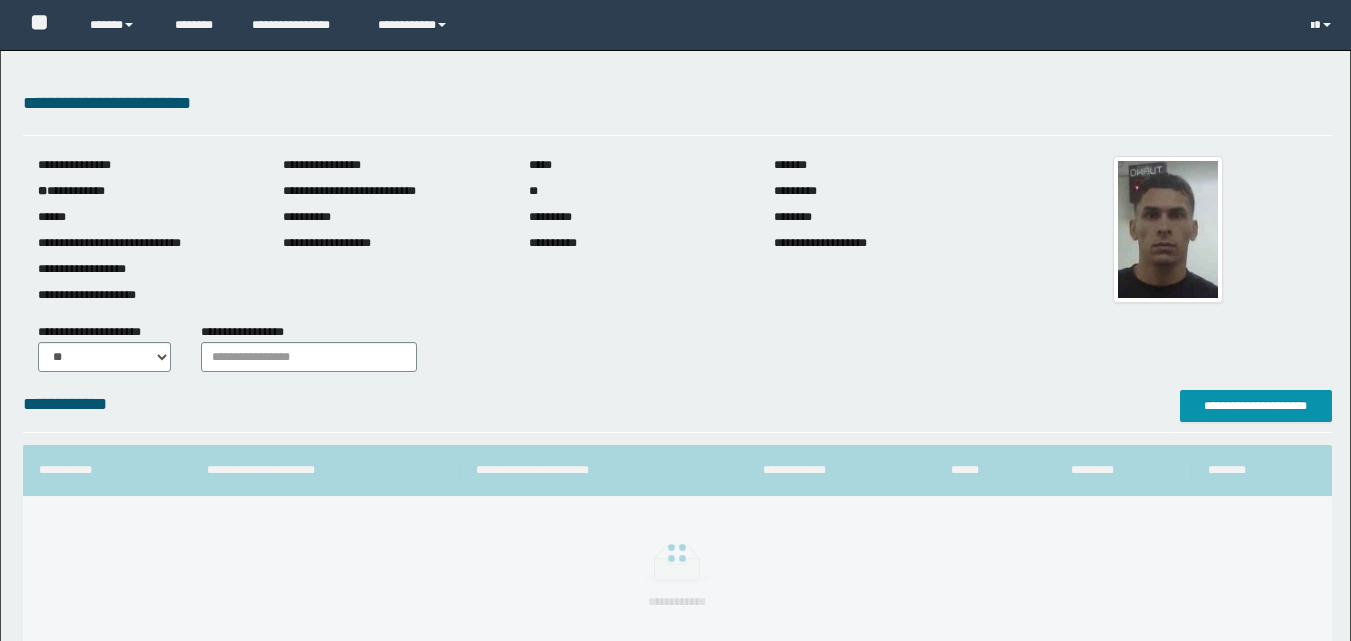 scroll, scrollTop: 0, scrollLeft: 0, axis: both 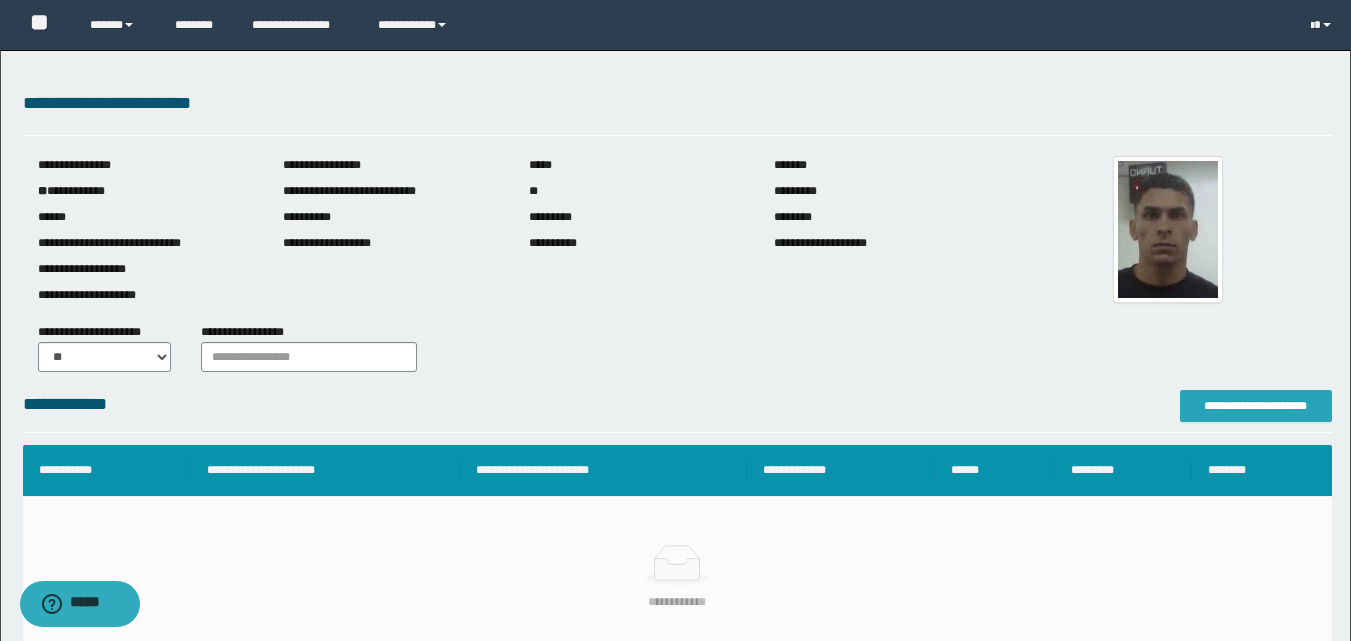 click on "**********" at bounding box center [1256, 406] 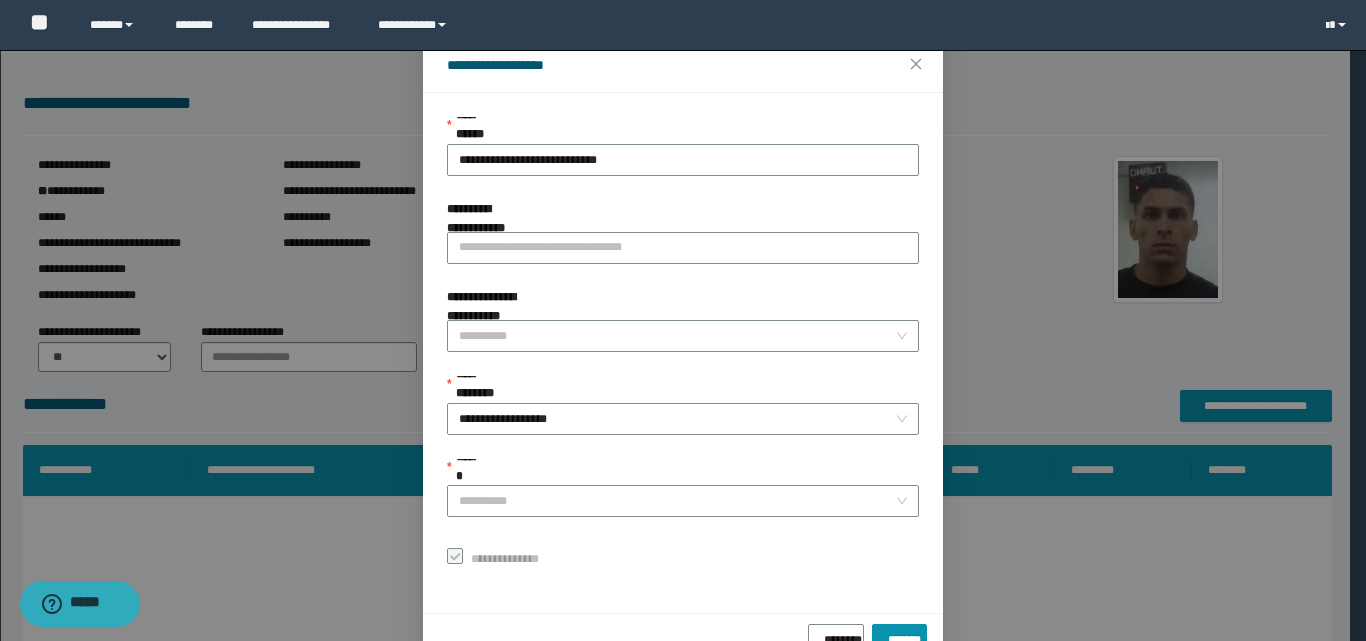 scroll, scrollTop: 111, scrollLeft: 0, axis: vertical 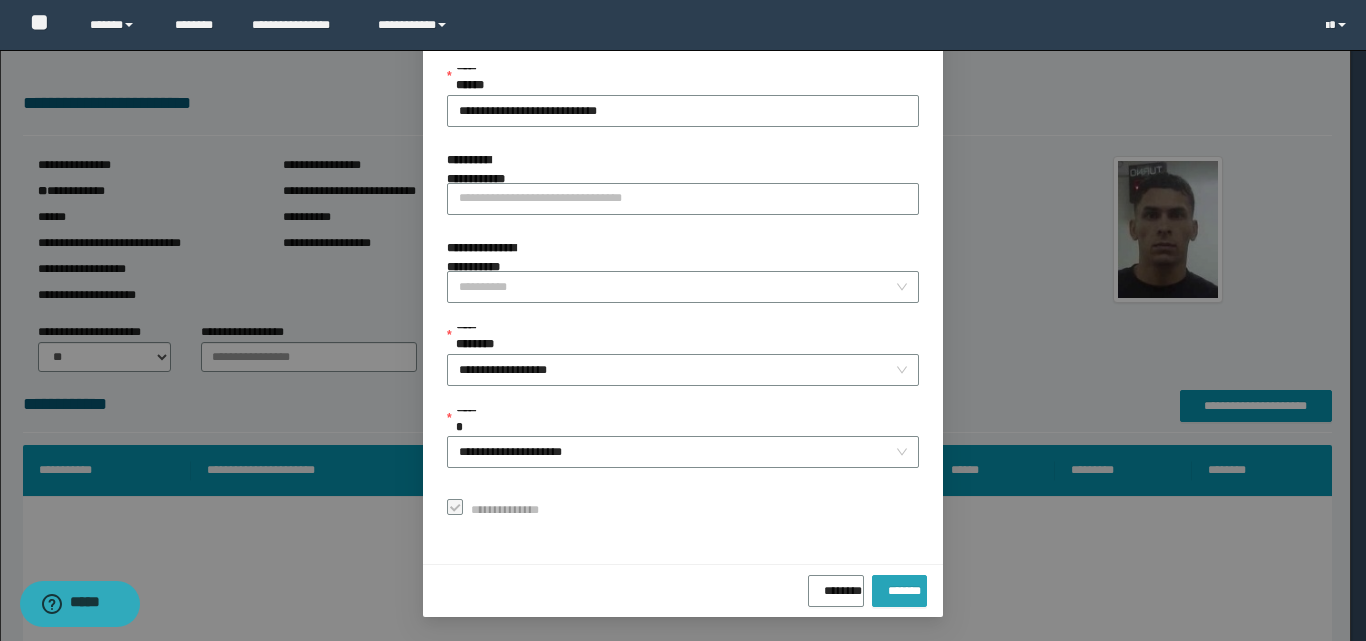 click on "*******" at bounding box center (899, 587) 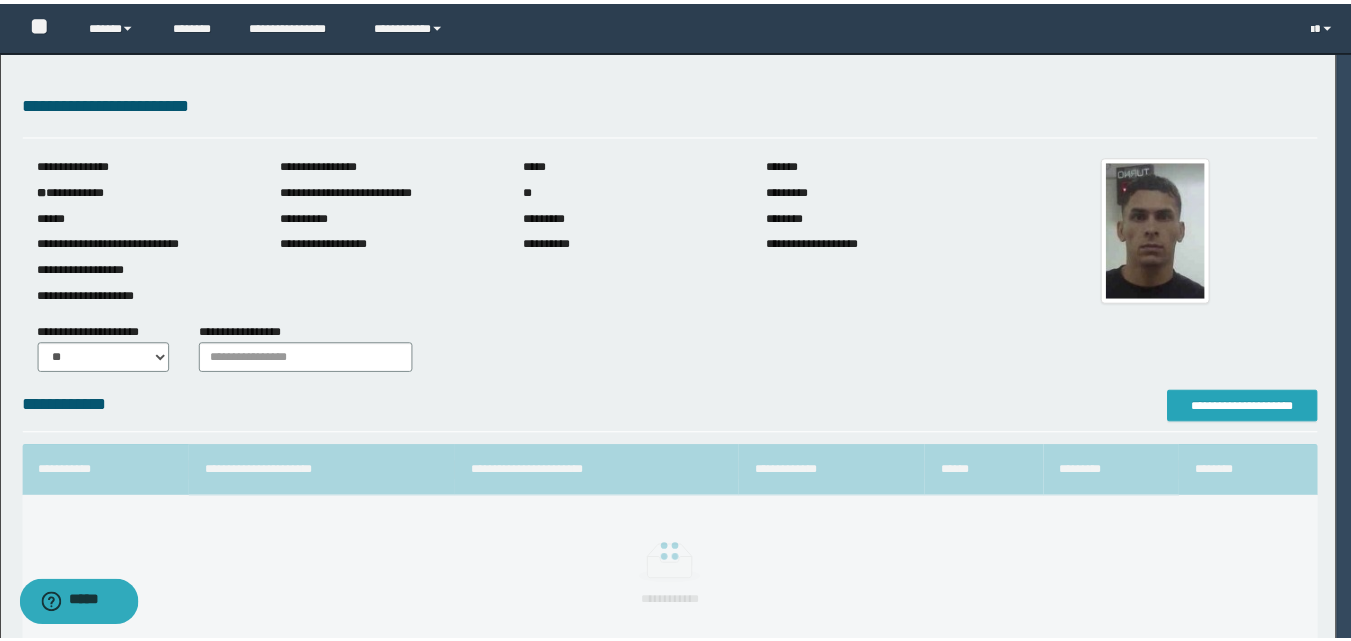 scroll, scrollTop: 0, scrollLeft: 0, axis: both 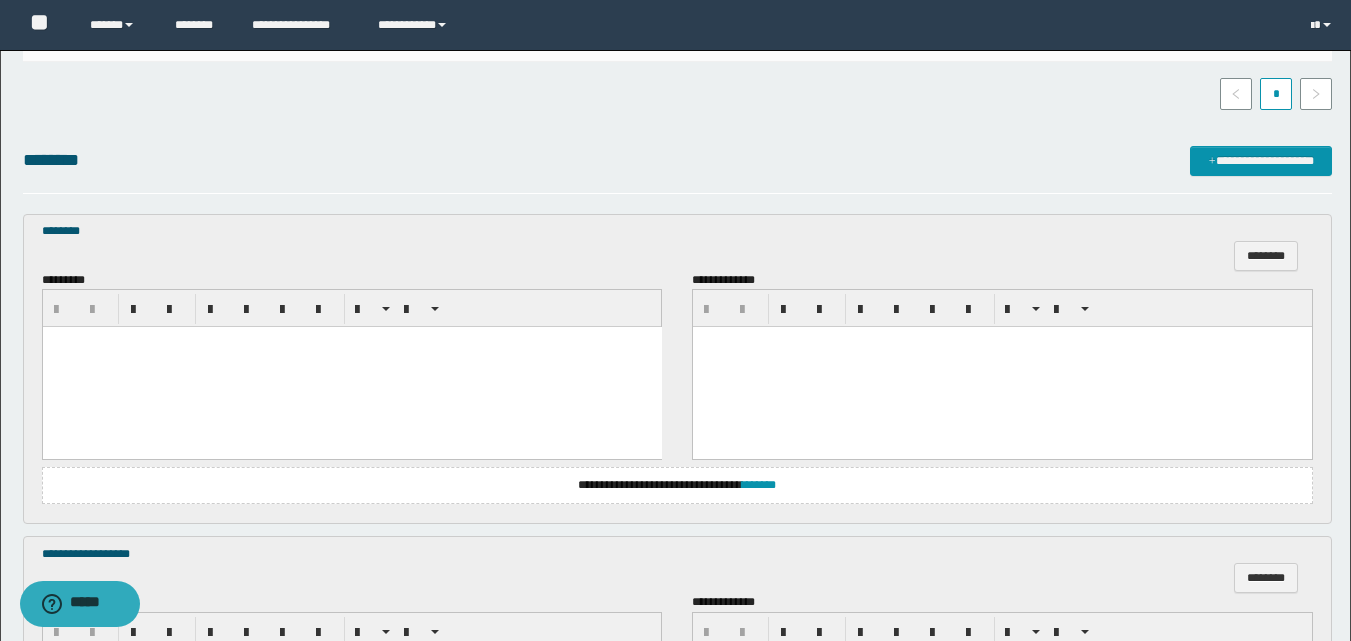 click at bounding box center (351, 367) 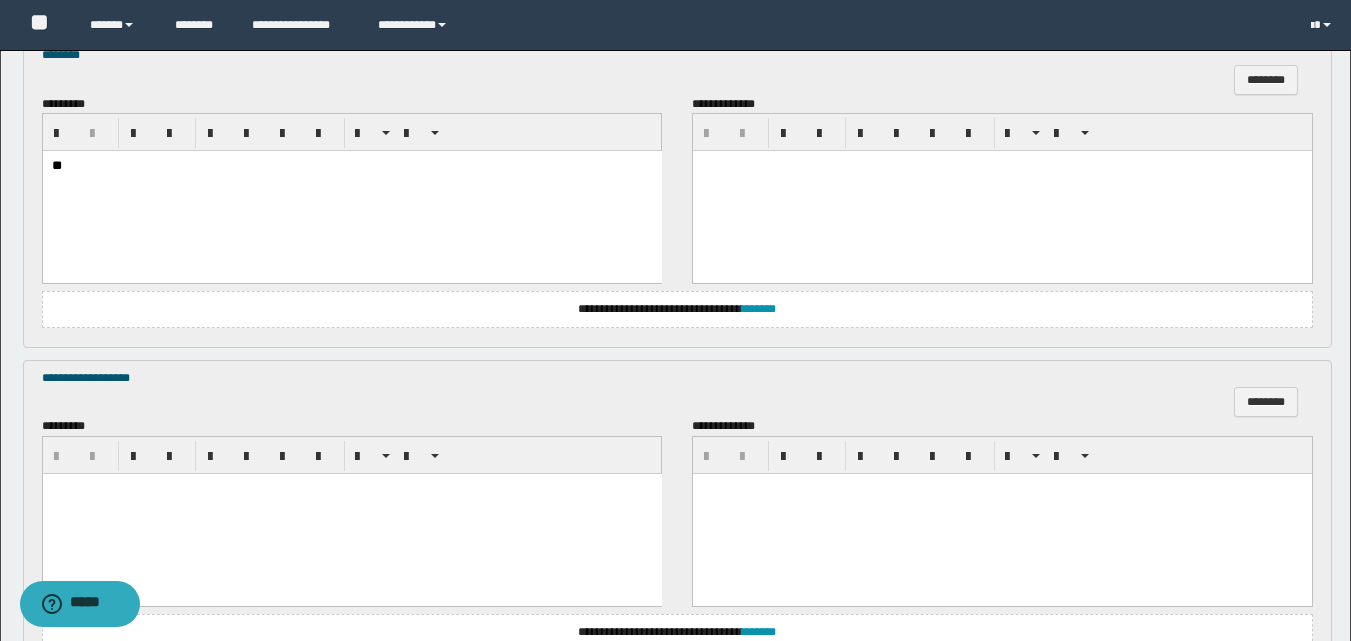 scroll, scrollTop: 700, scrollLeft: 0, axis: vertical 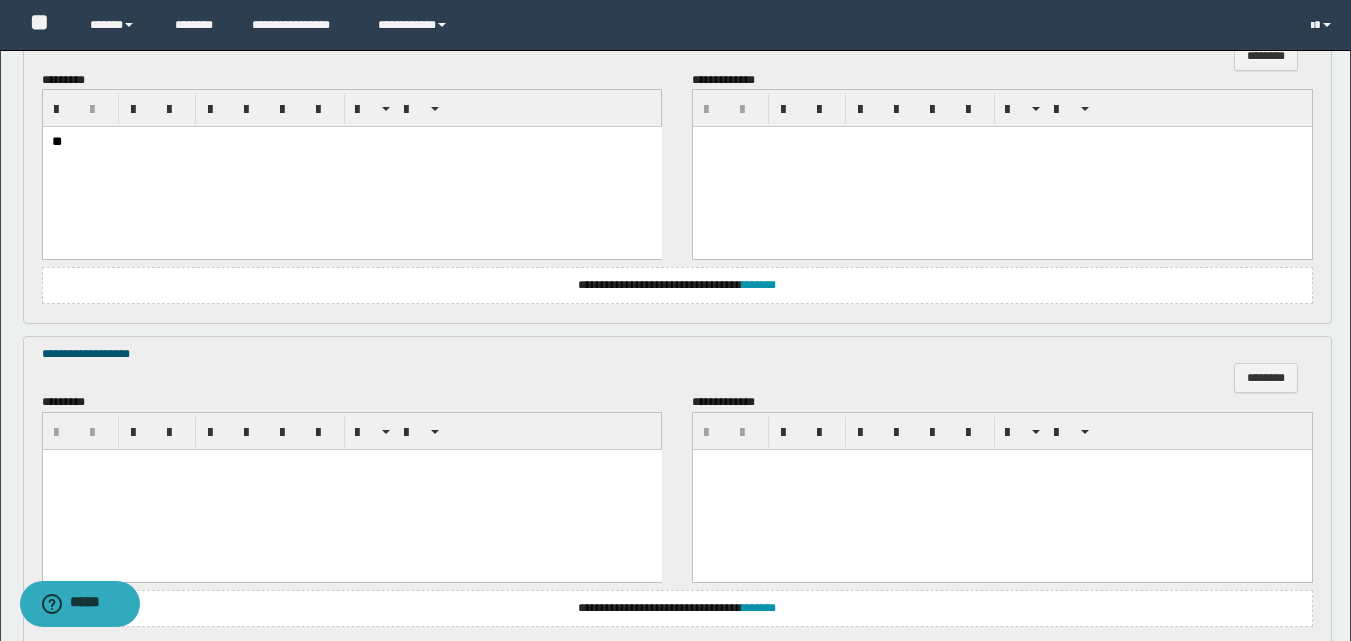 click at bounding box center (351, 490) 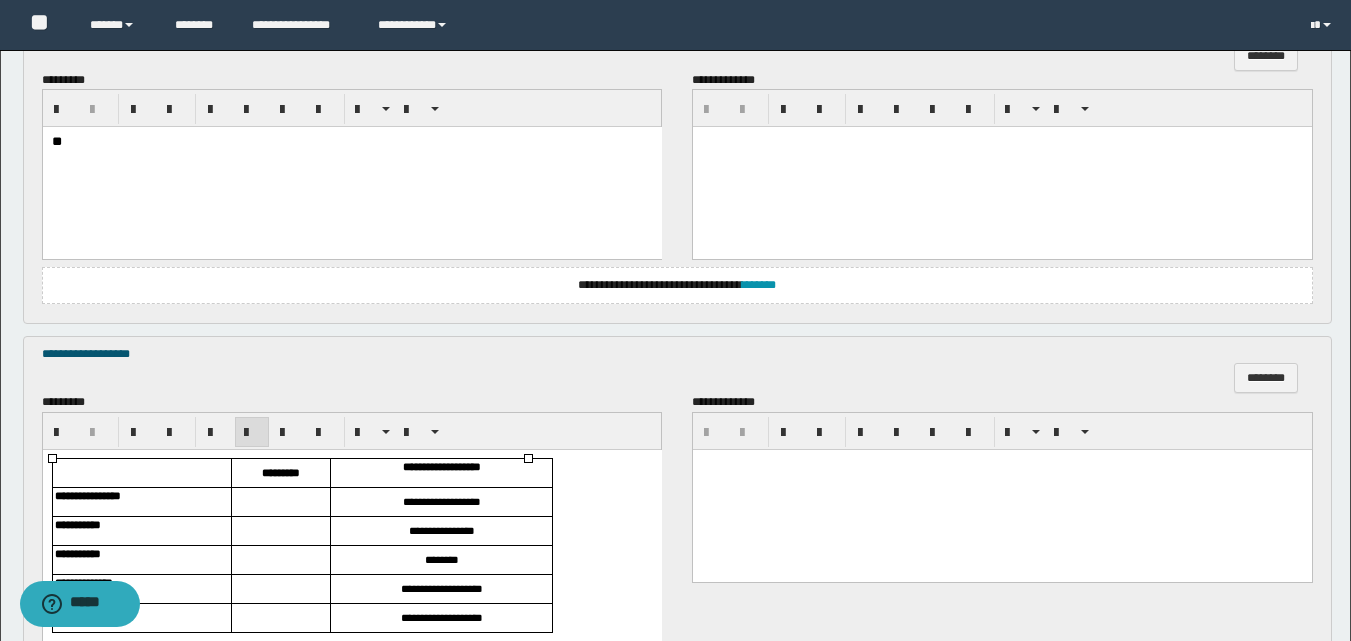 click at bounding box center (280, 502) 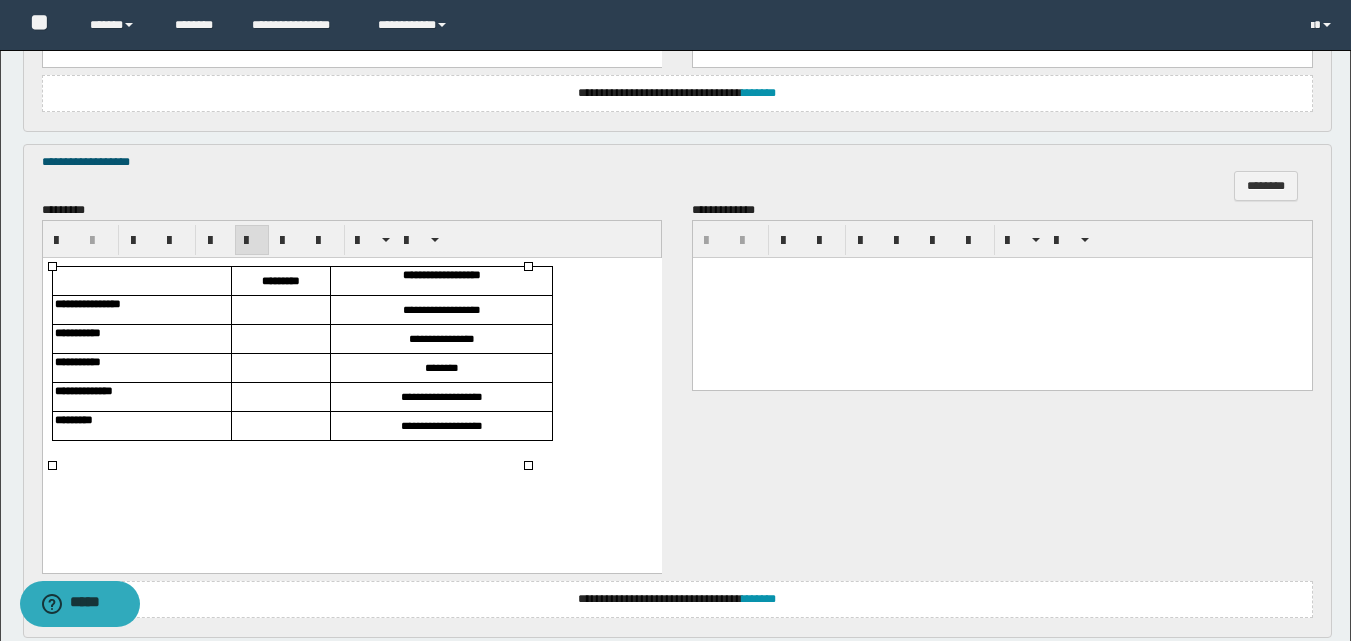 scroll, scrollTop: 900, scrollLeft: 0, axis: vertical 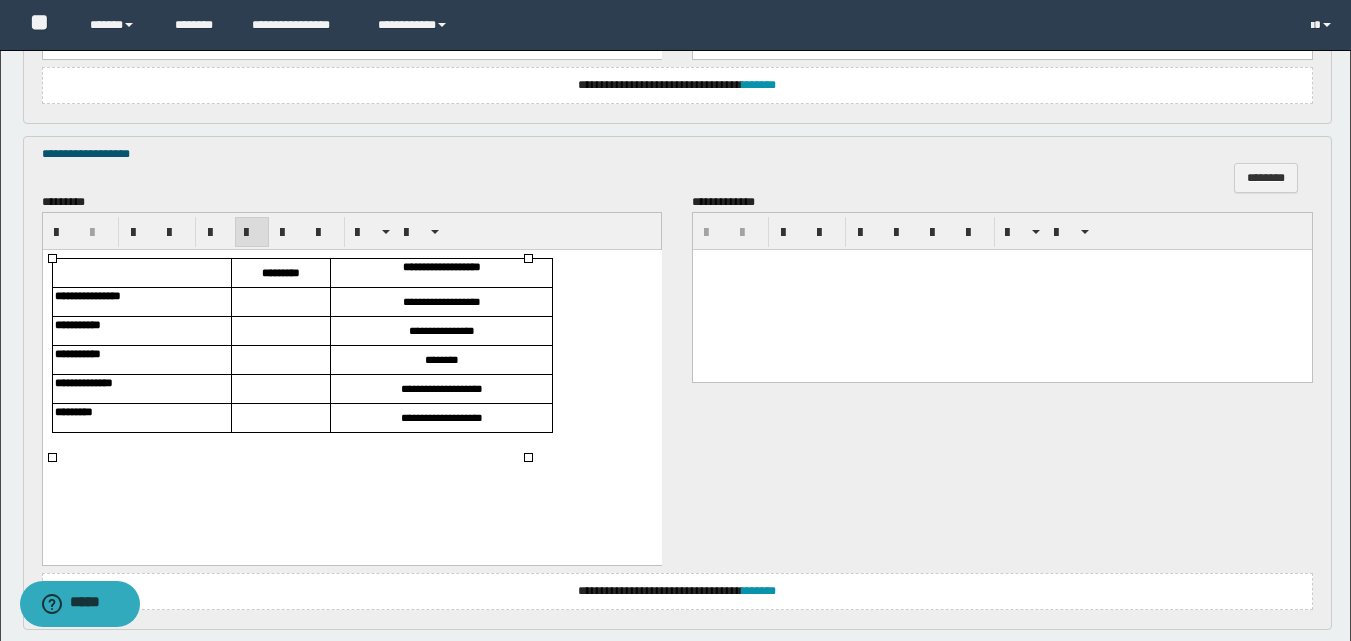 type 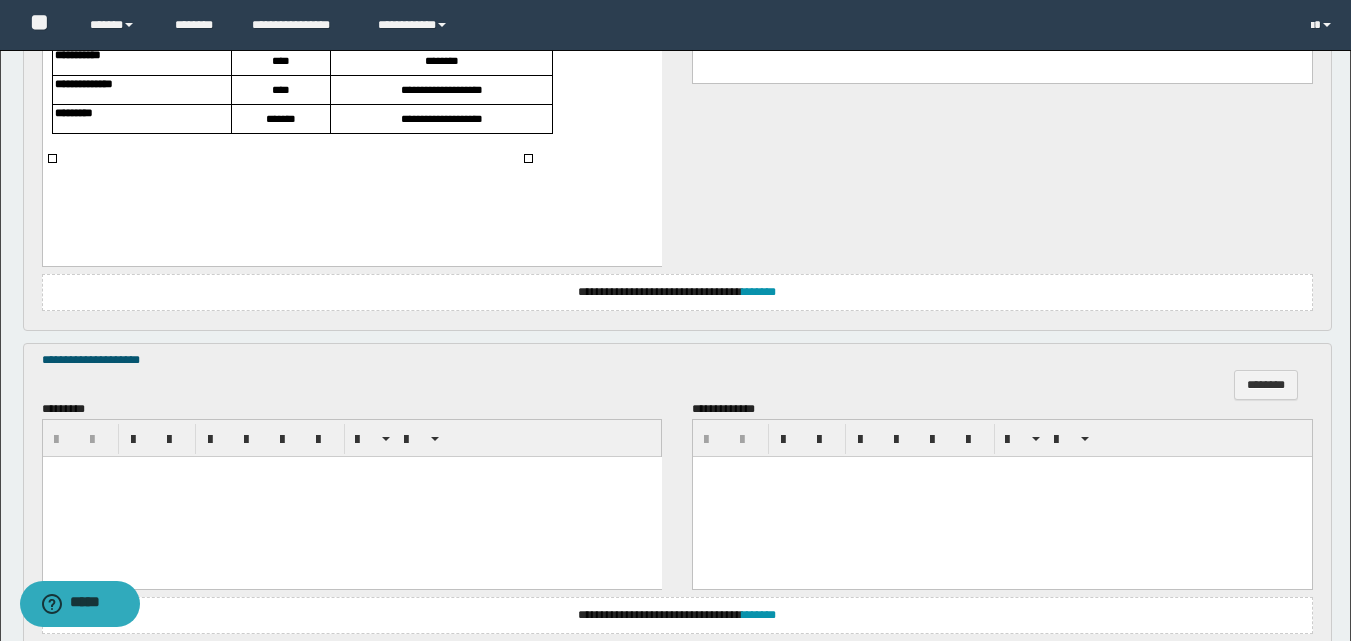 scroll, scrollTop: 1200, scrollLeft: 0, axis: vertical 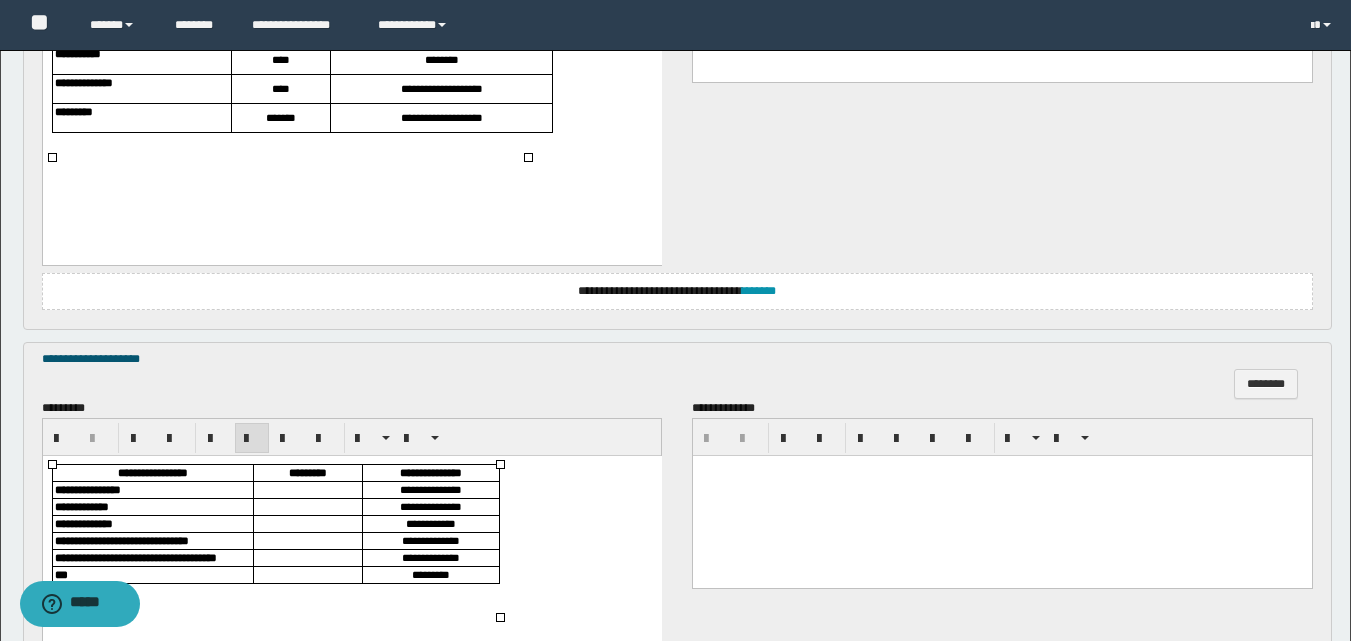 click at bounding box center (307, 489) 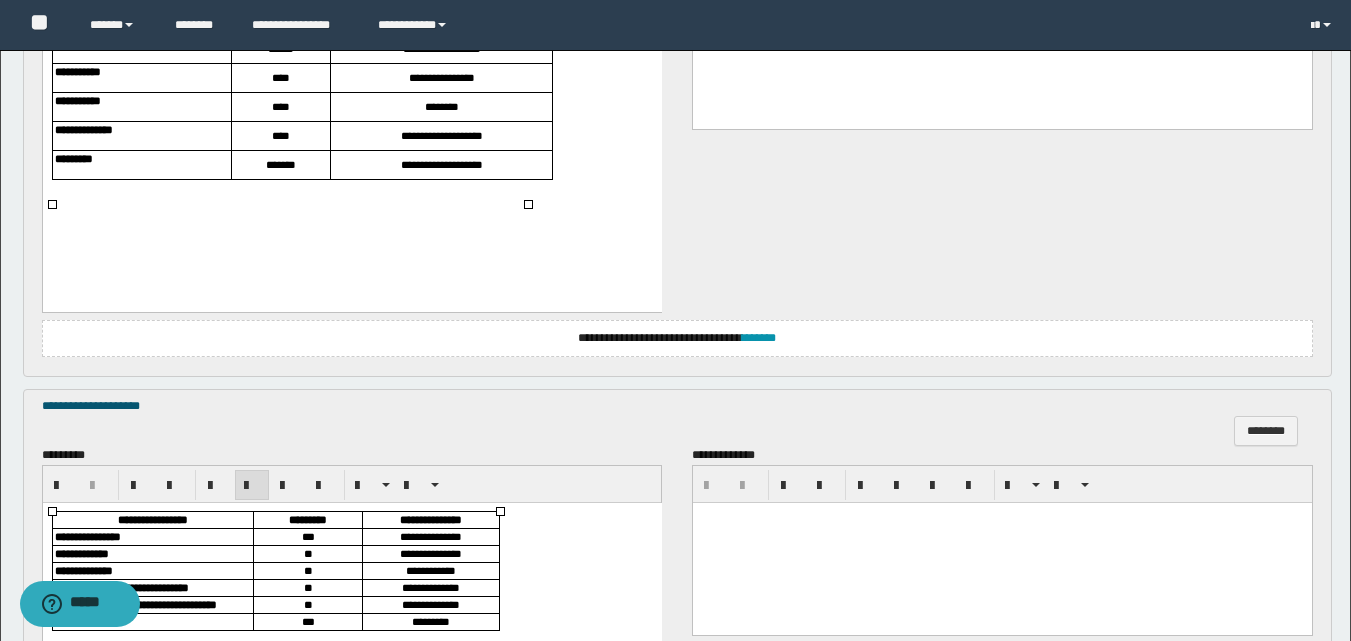 scroll, scrollTop: 1499, scrollLeft: 0, axis: vertical 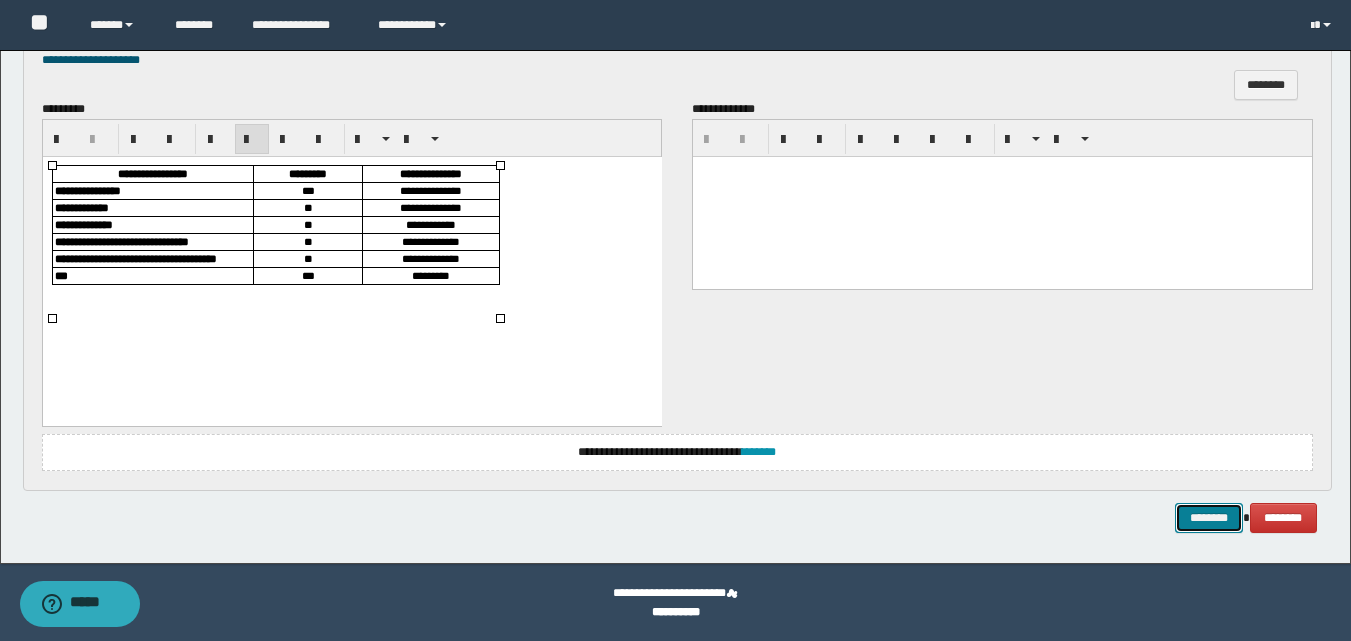 click on "********" at bounding box center [1209, 518] 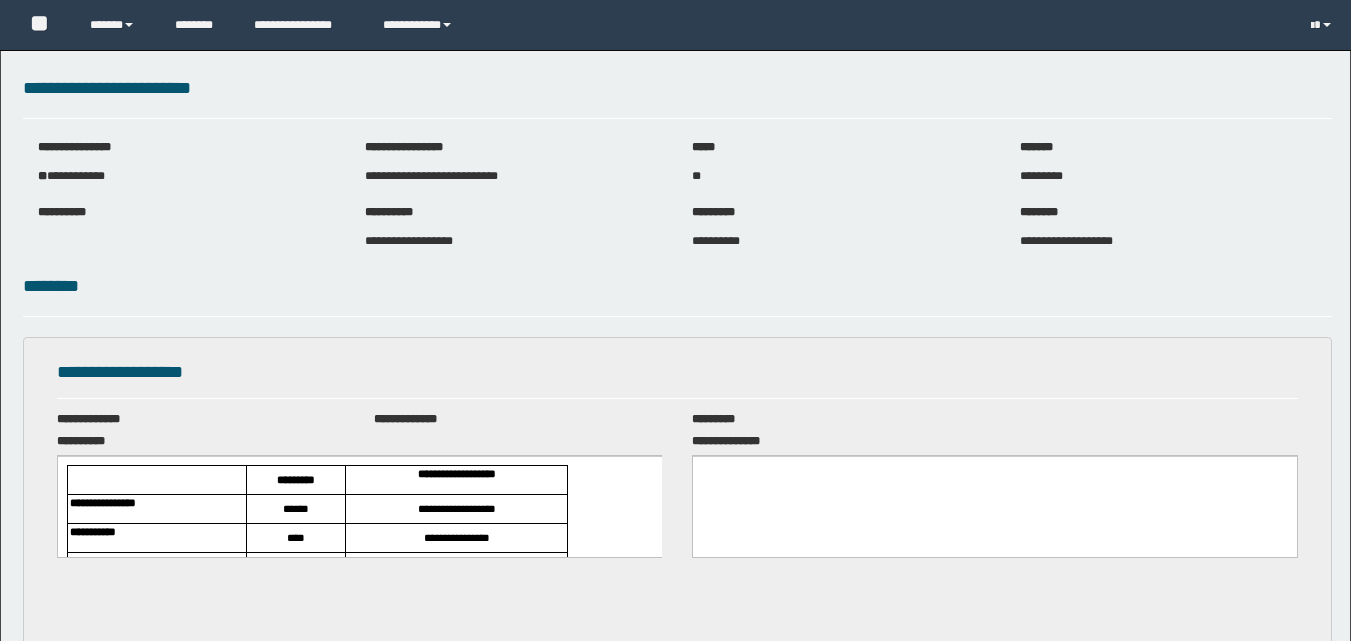 scroll, scrollTop: 0, scrollLeft: 0, axis: both 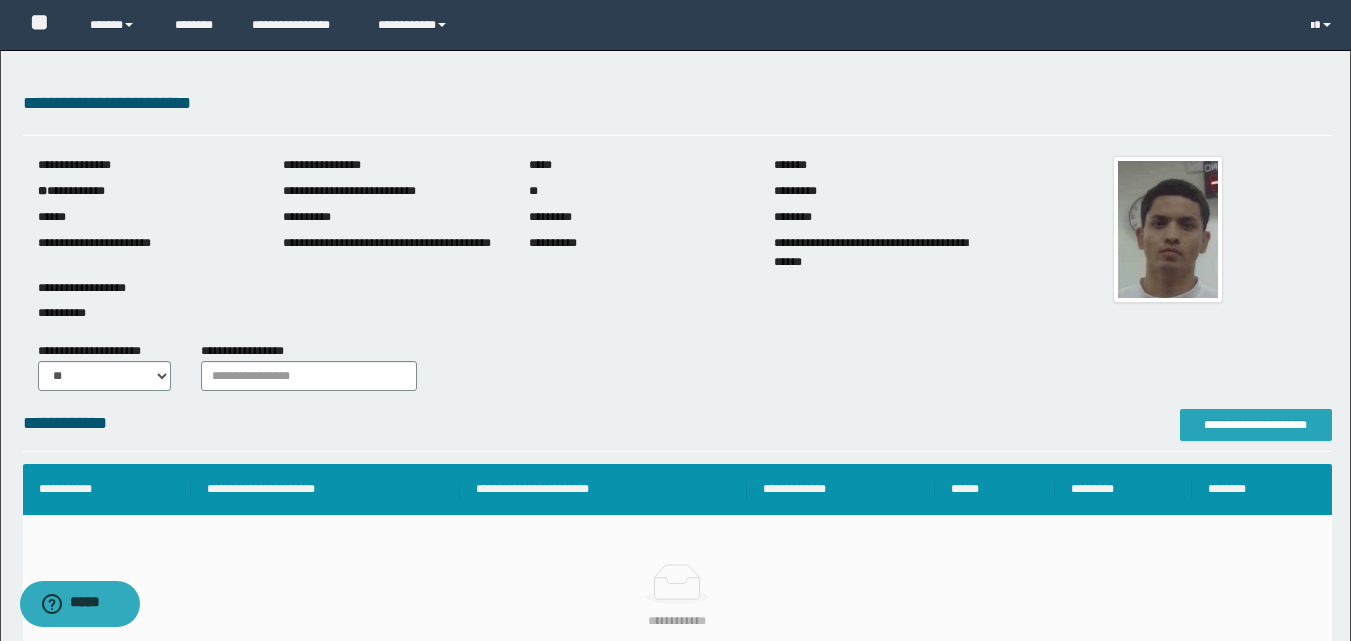 click on "**********" at bounding box center (1256, 425) 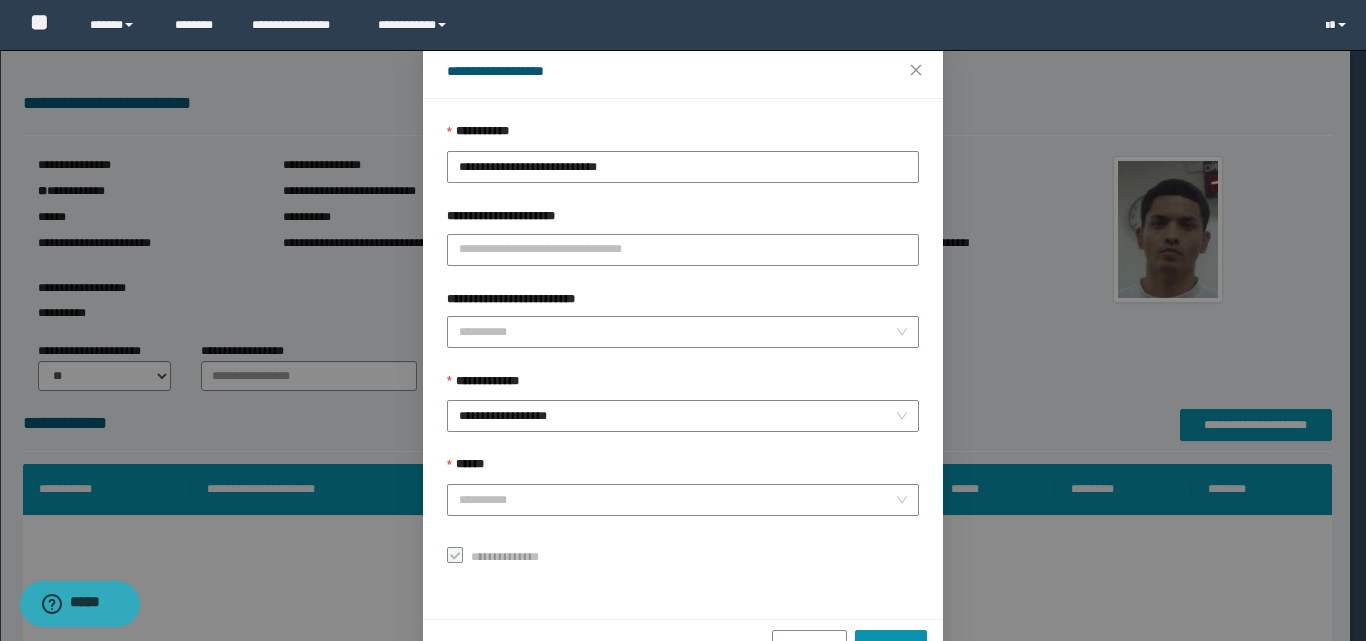 scroll, scrollTop: 111, scrollLeft: 0, axis: vertical 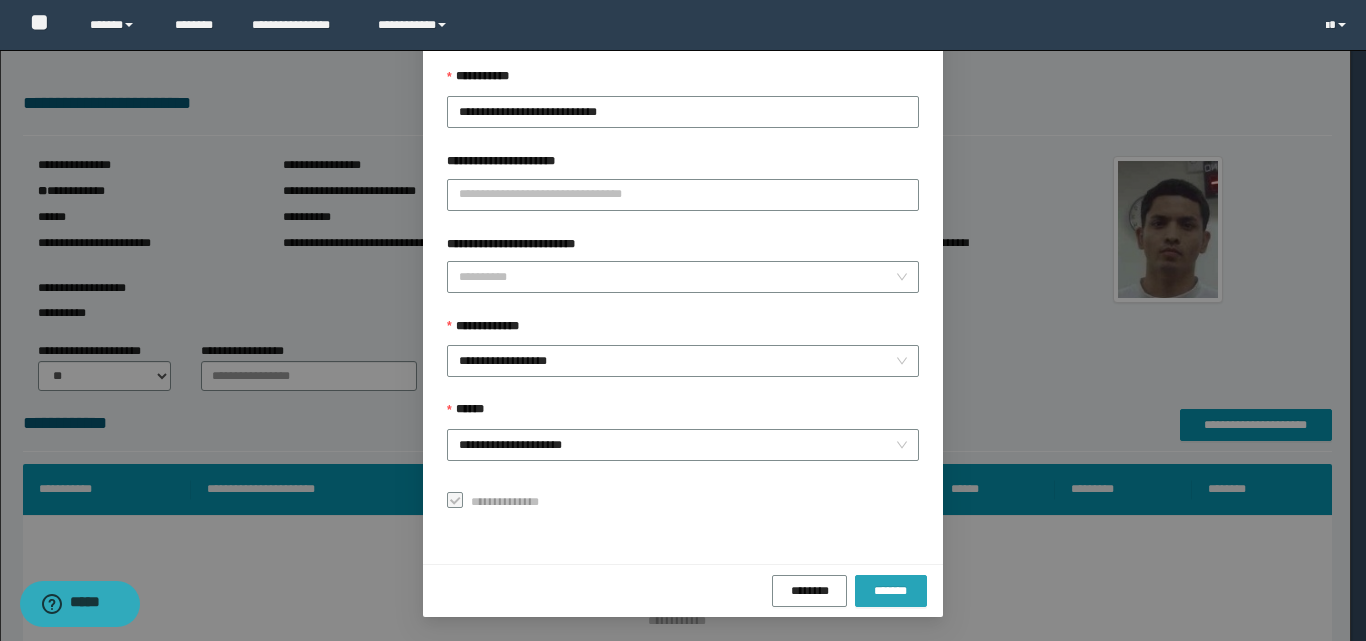 click on "*******" at bounding box center [891, 591] 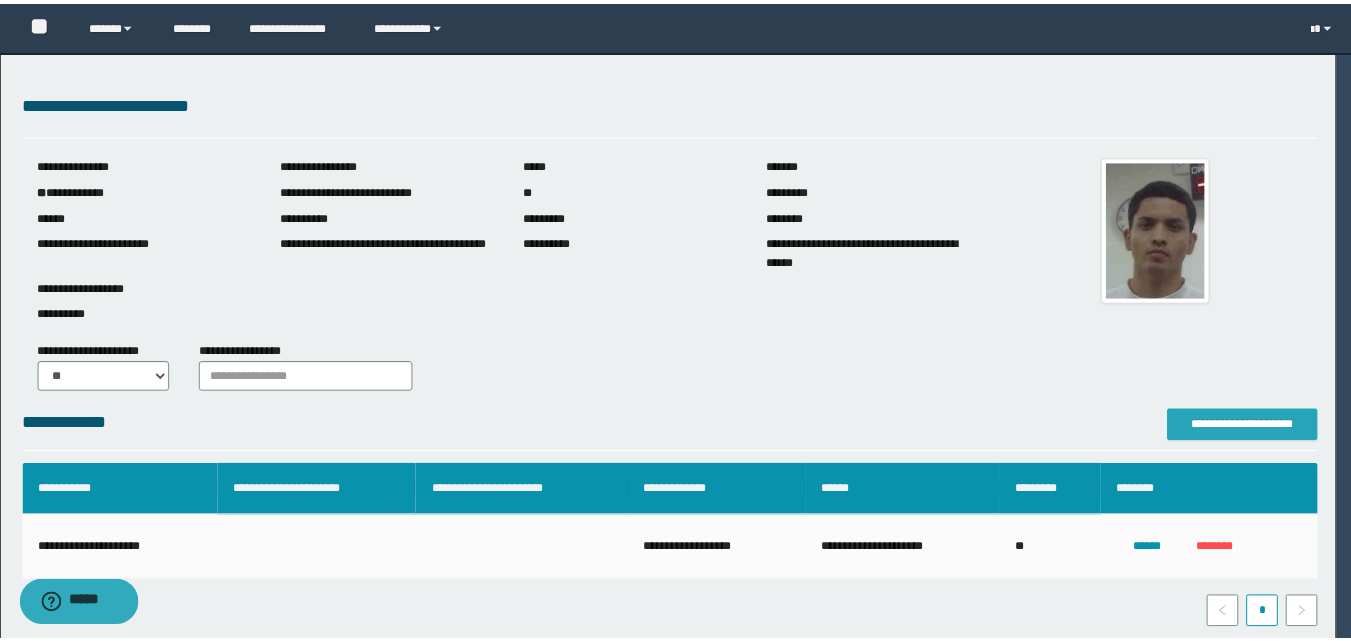 scroll, scrollTop: 0, scrollLeft: 0, axis: both 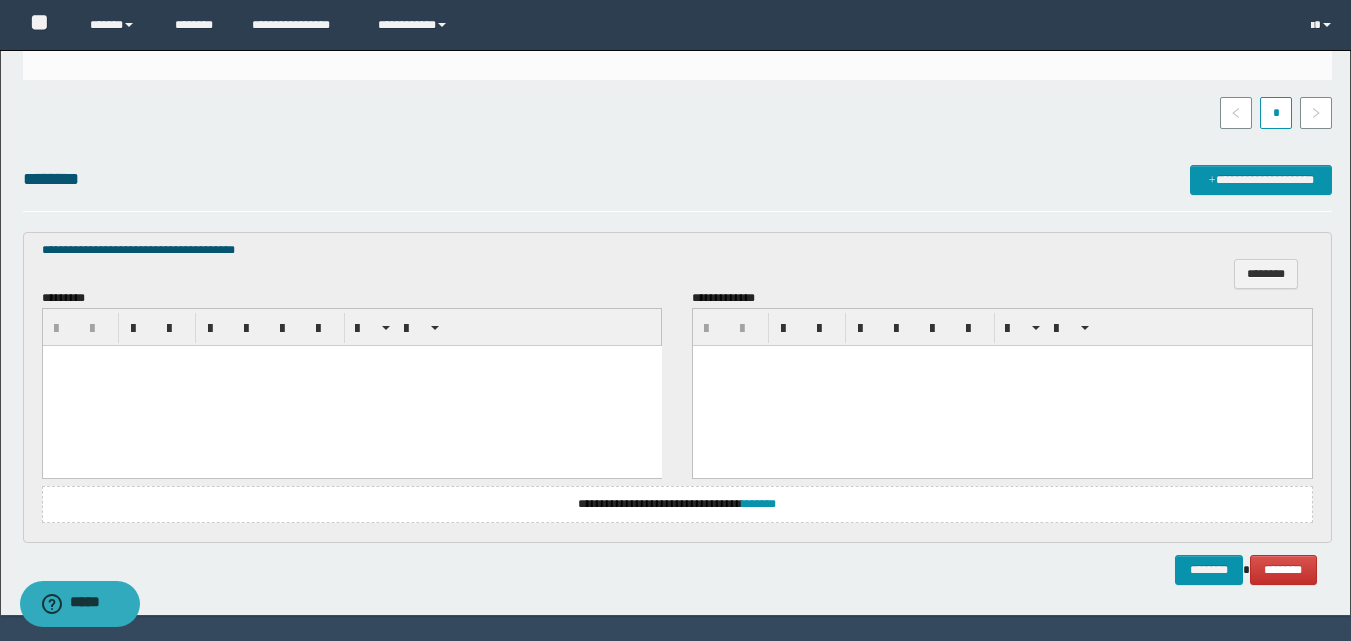 click at bounding box center (351, 386) 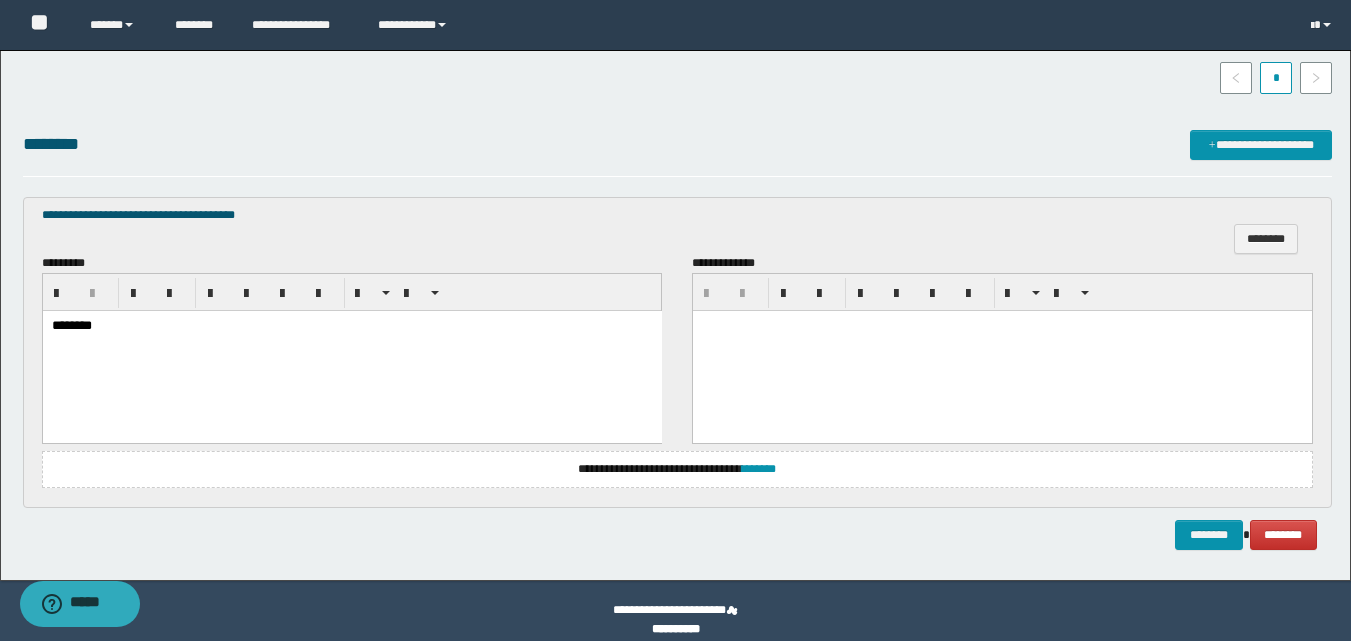 scroll, scrollTop: 553, scrollLeft: 0, axis: vertical 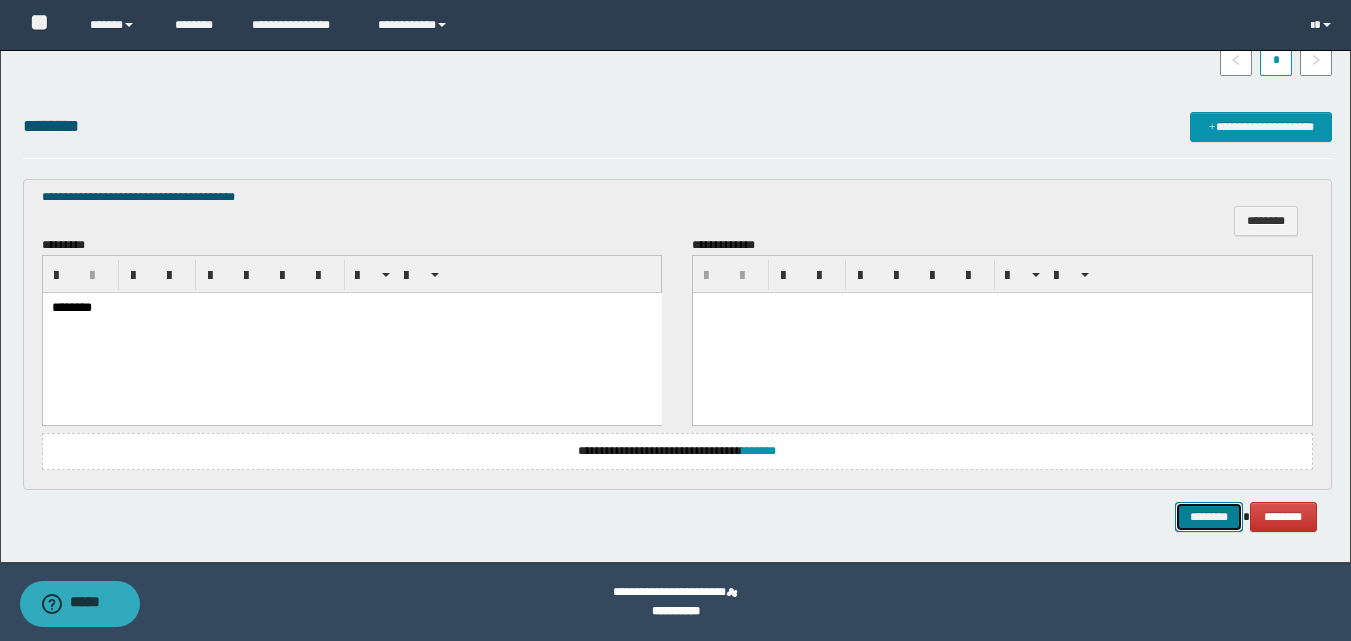 click on "********" at bounding box center [1209, 517] 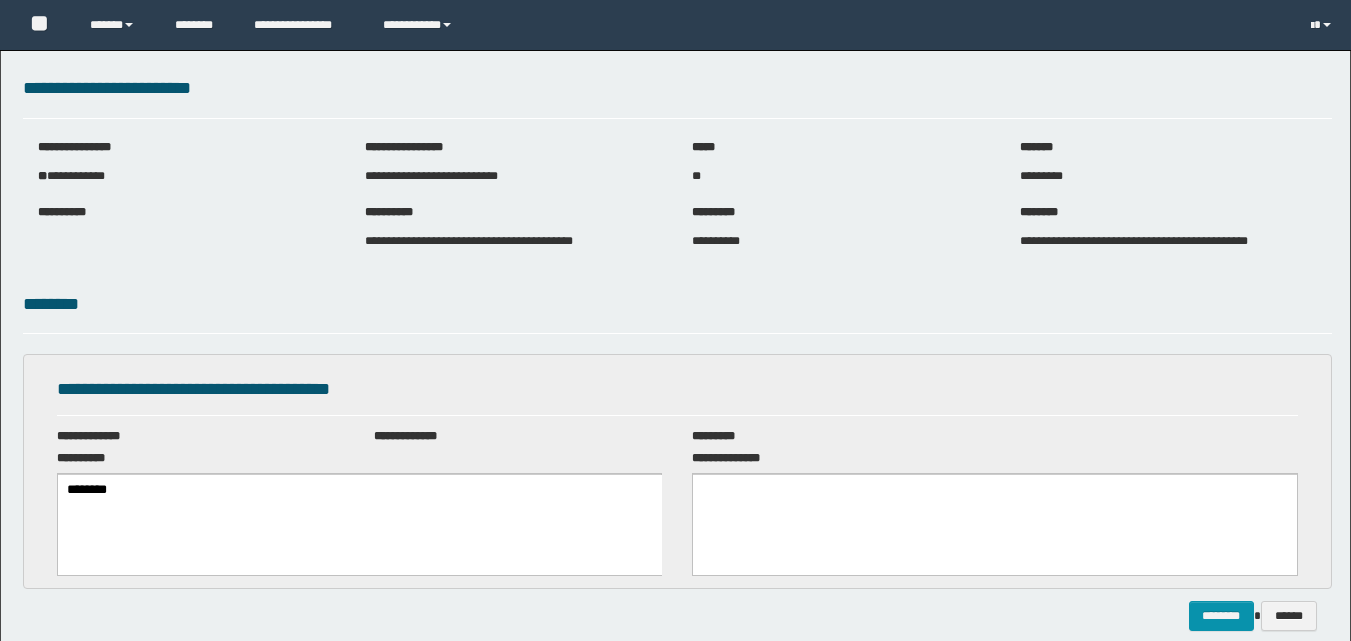 scroll, scrollTop: 0, scrollLeft: 0, axis: both 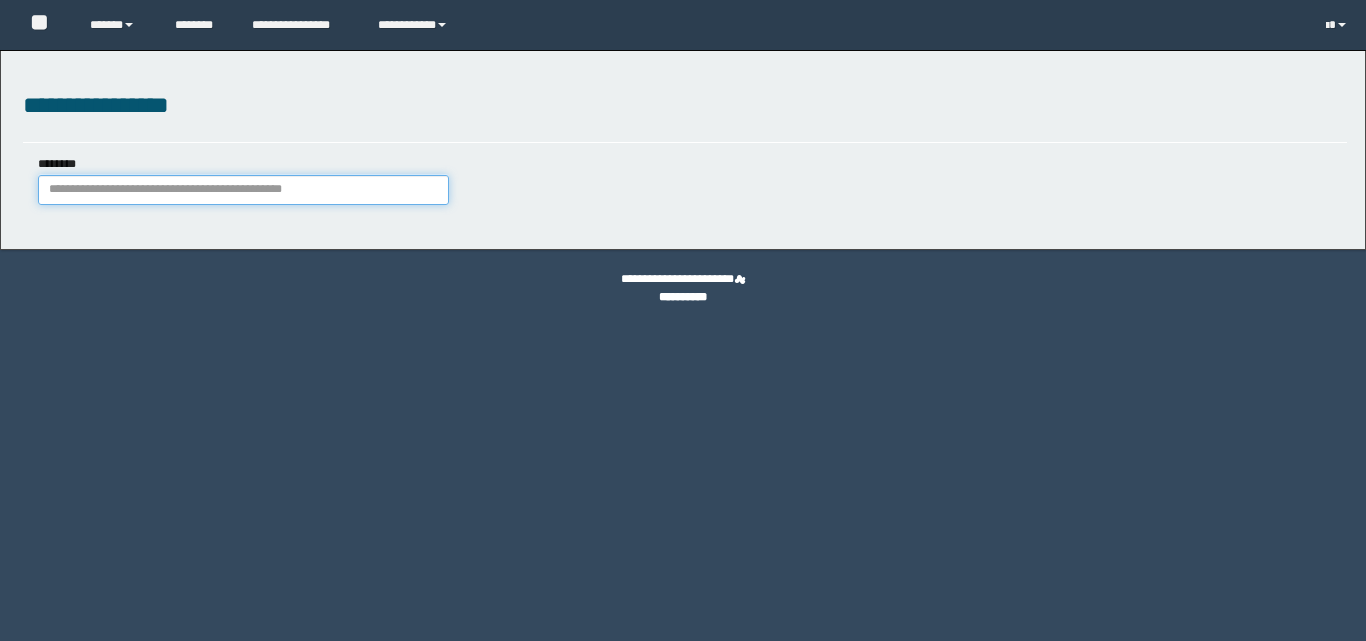 drag, startPoint x: 217, startPoint y: 195, endPoint x: 218, endPoint y: 185, distance: 10.049875 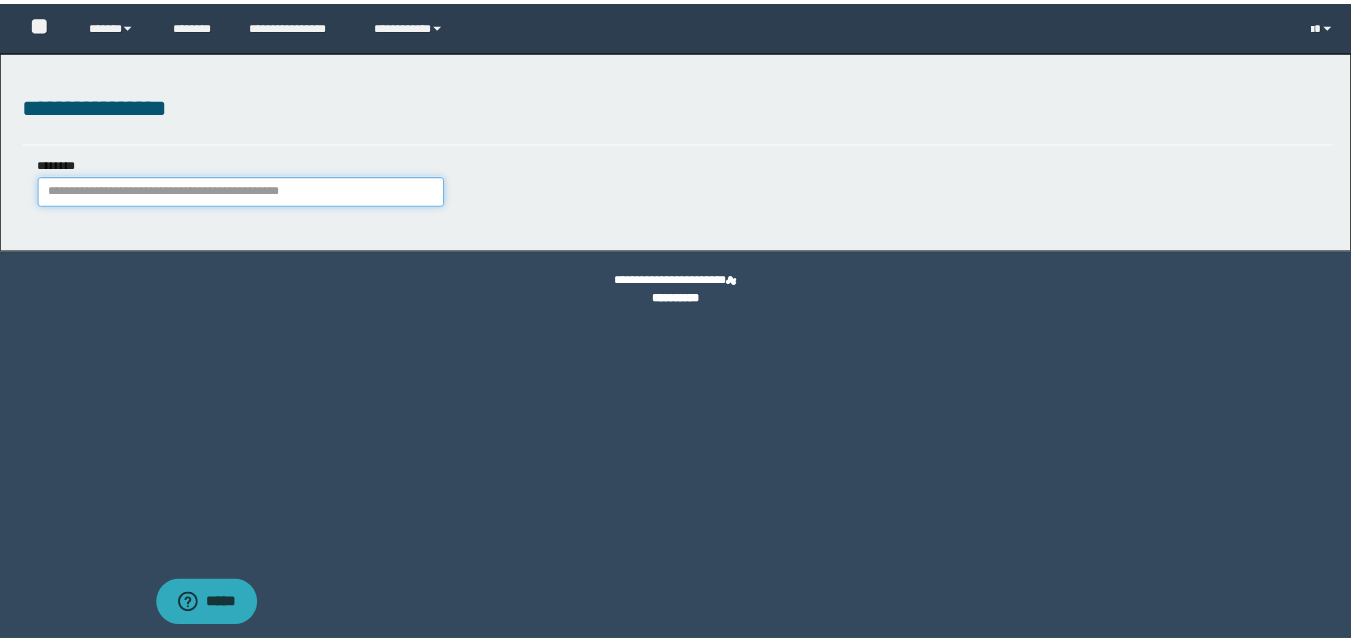 scroll, scrollTop: 0, scrollLeft: 0, axis: both 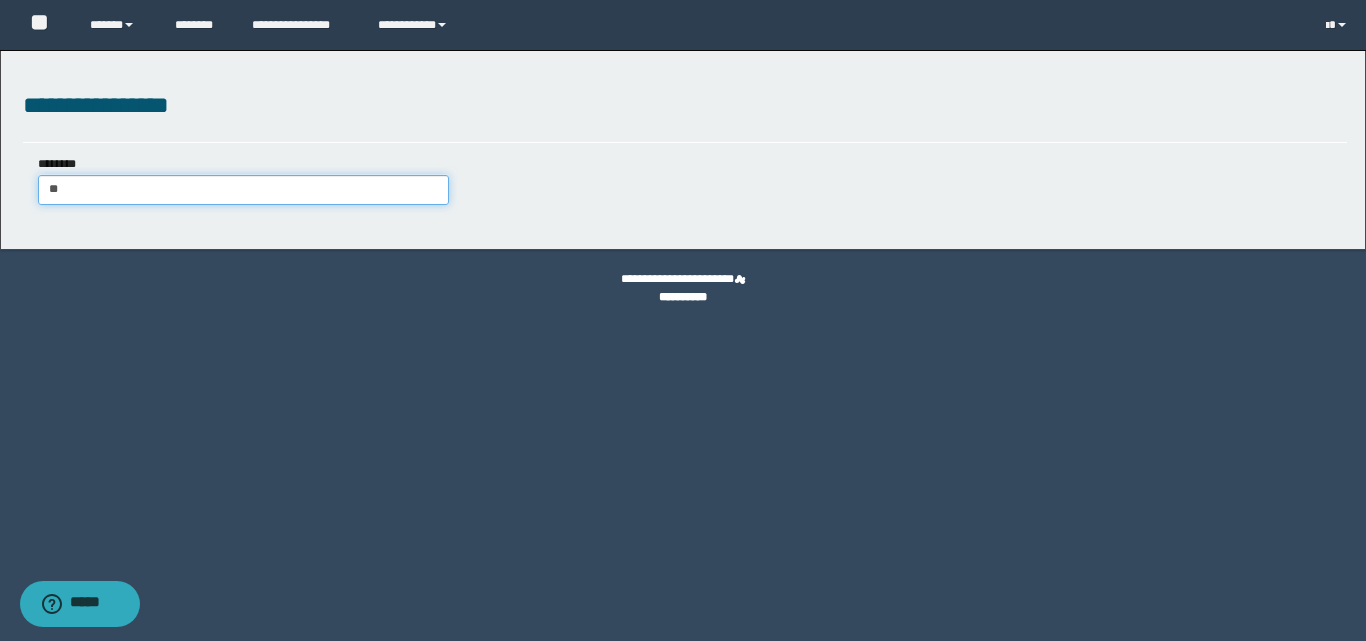 type on "***" 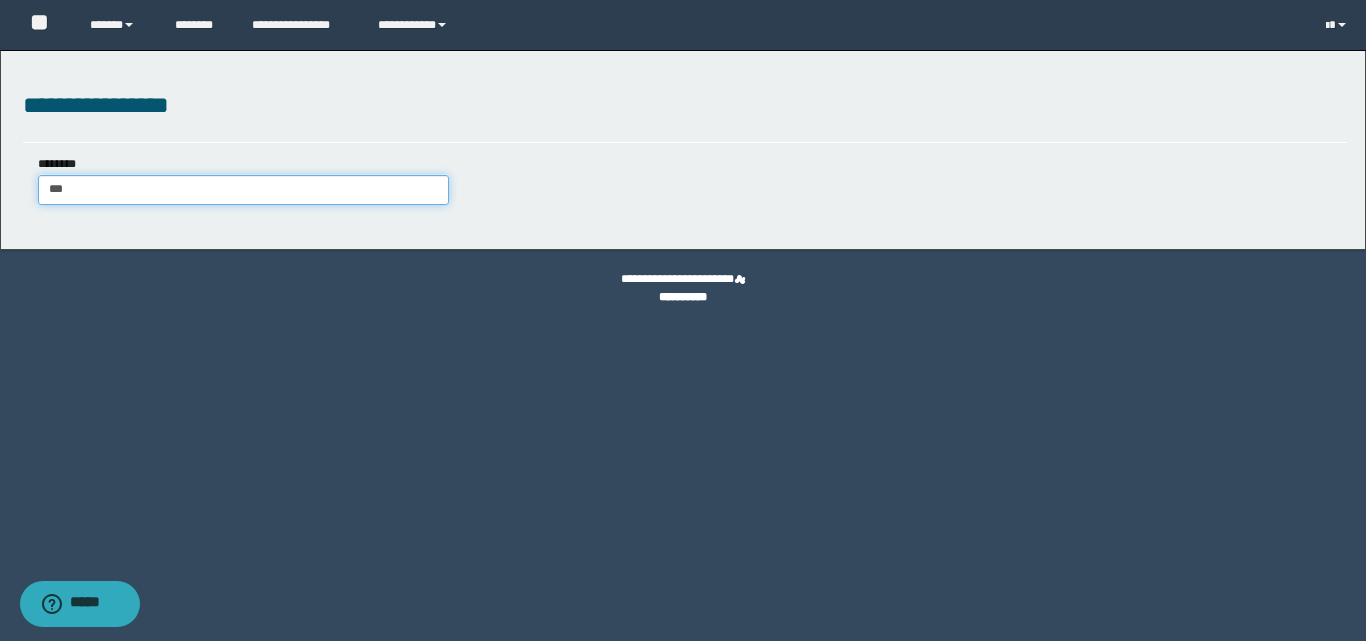 type on "***" 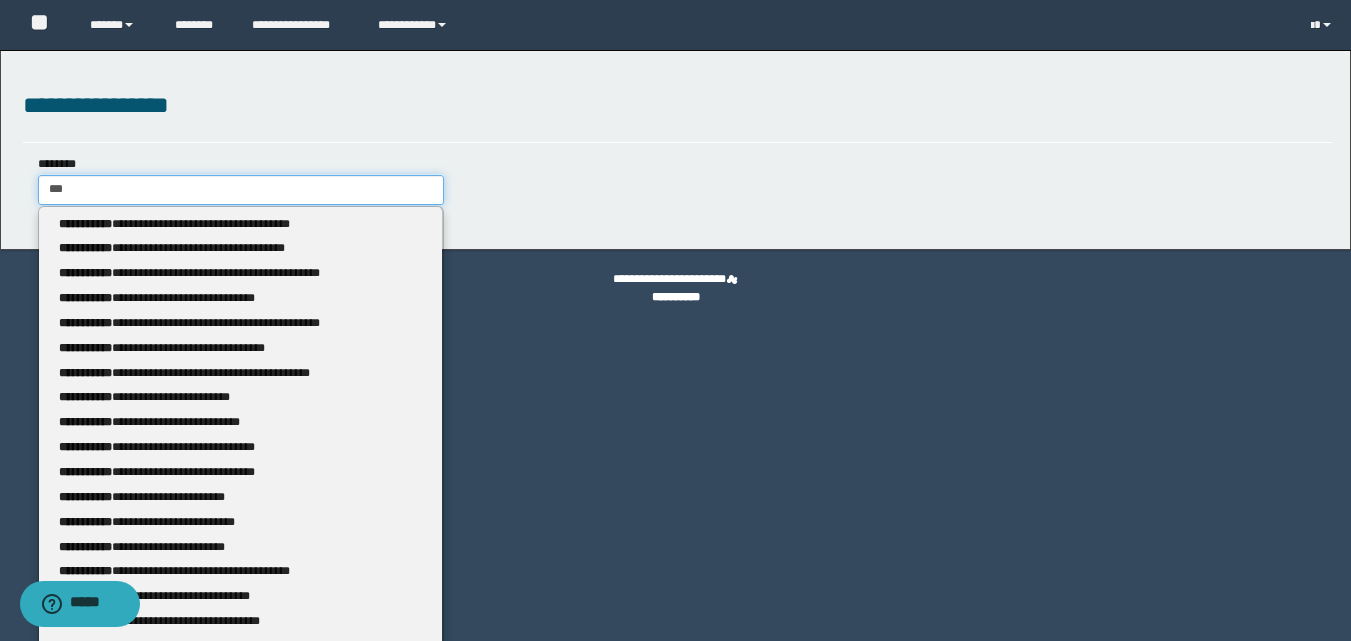 type 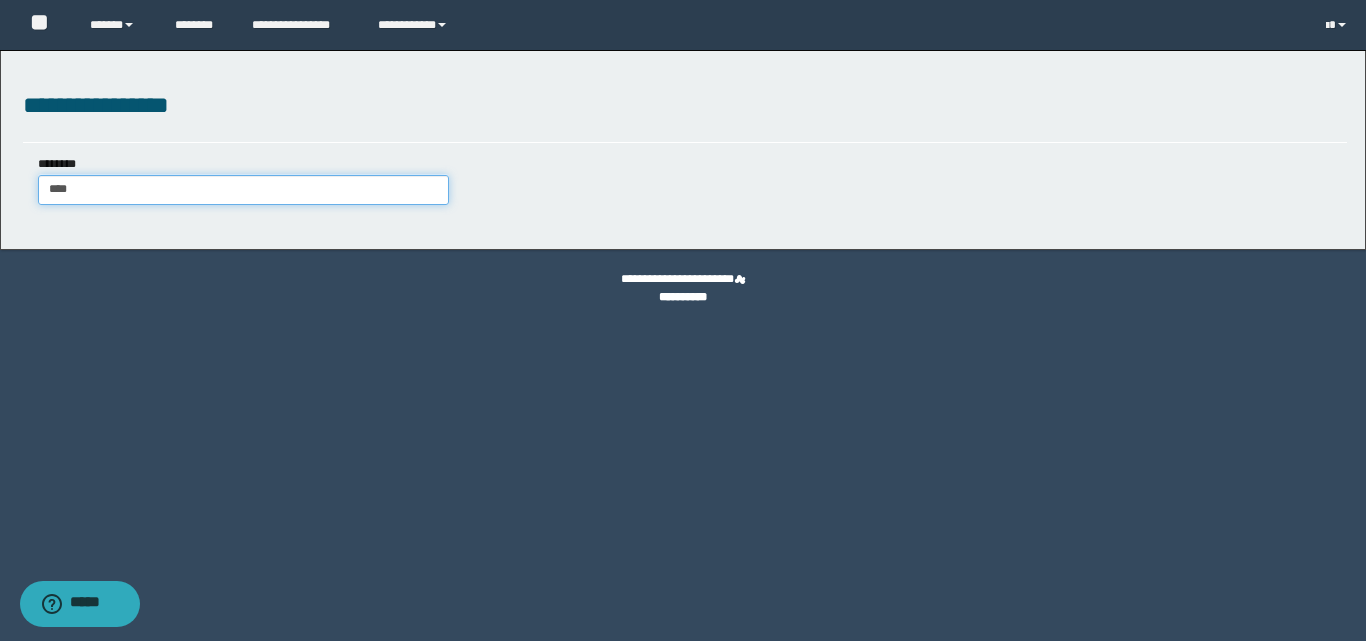 type on "****" 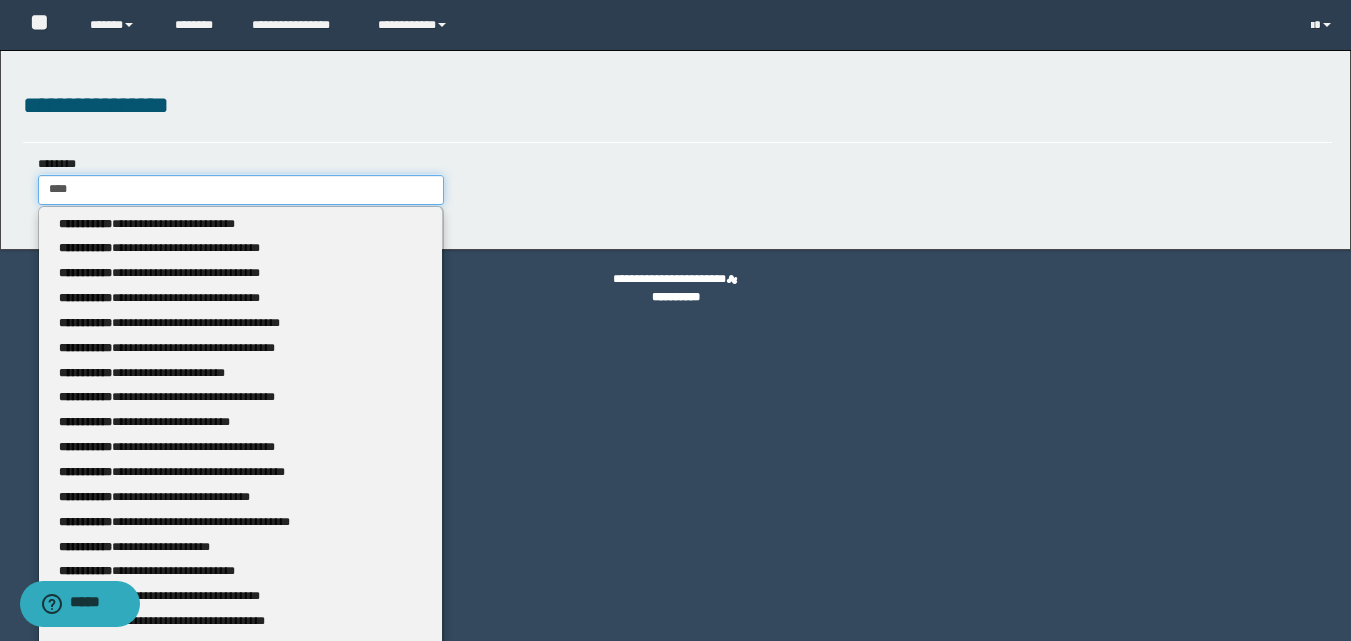 type 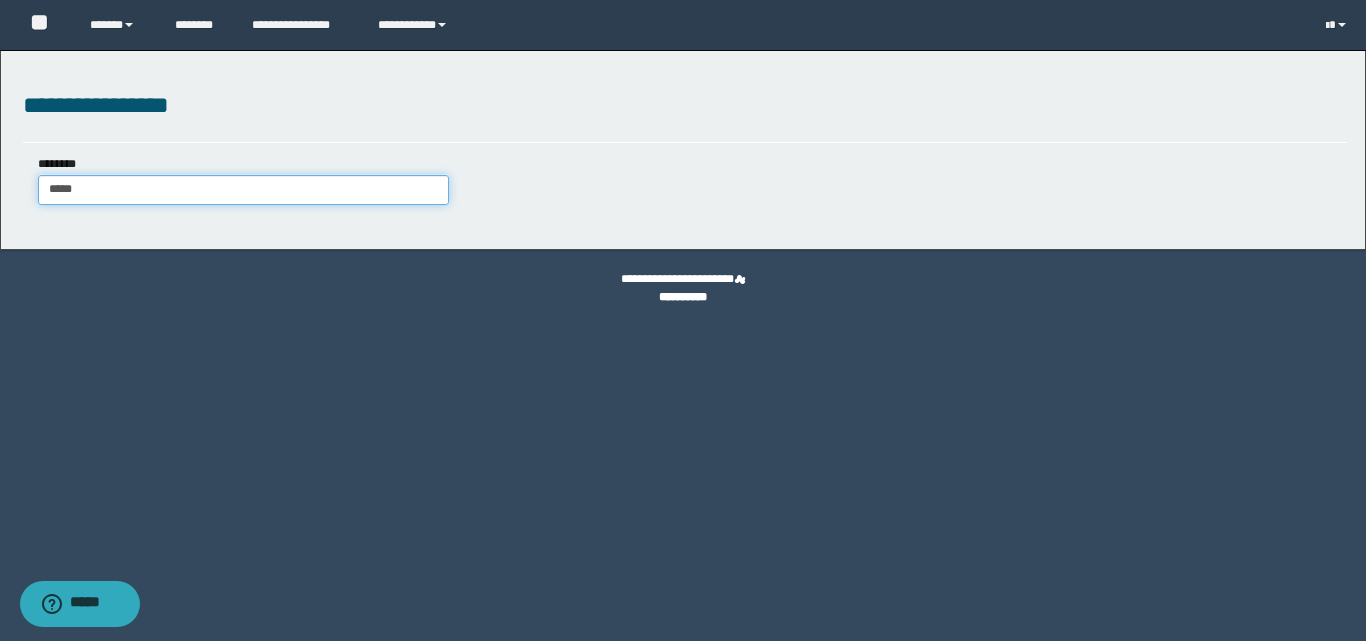 type on "*****" 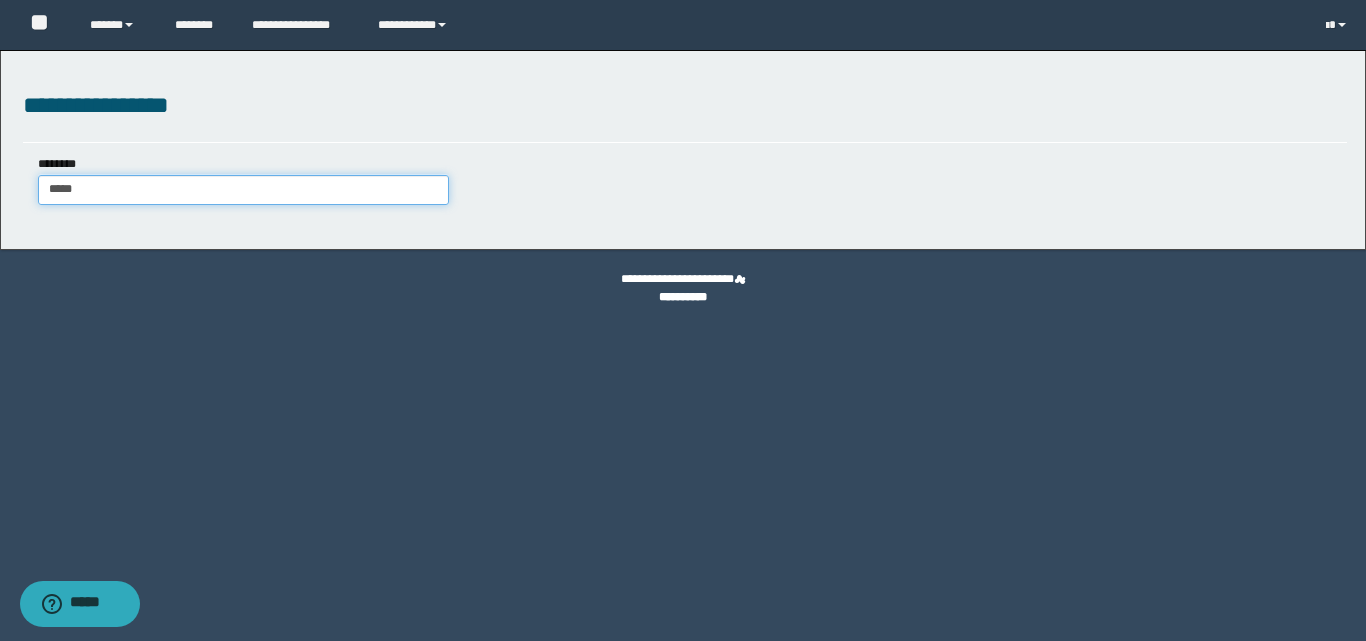 type 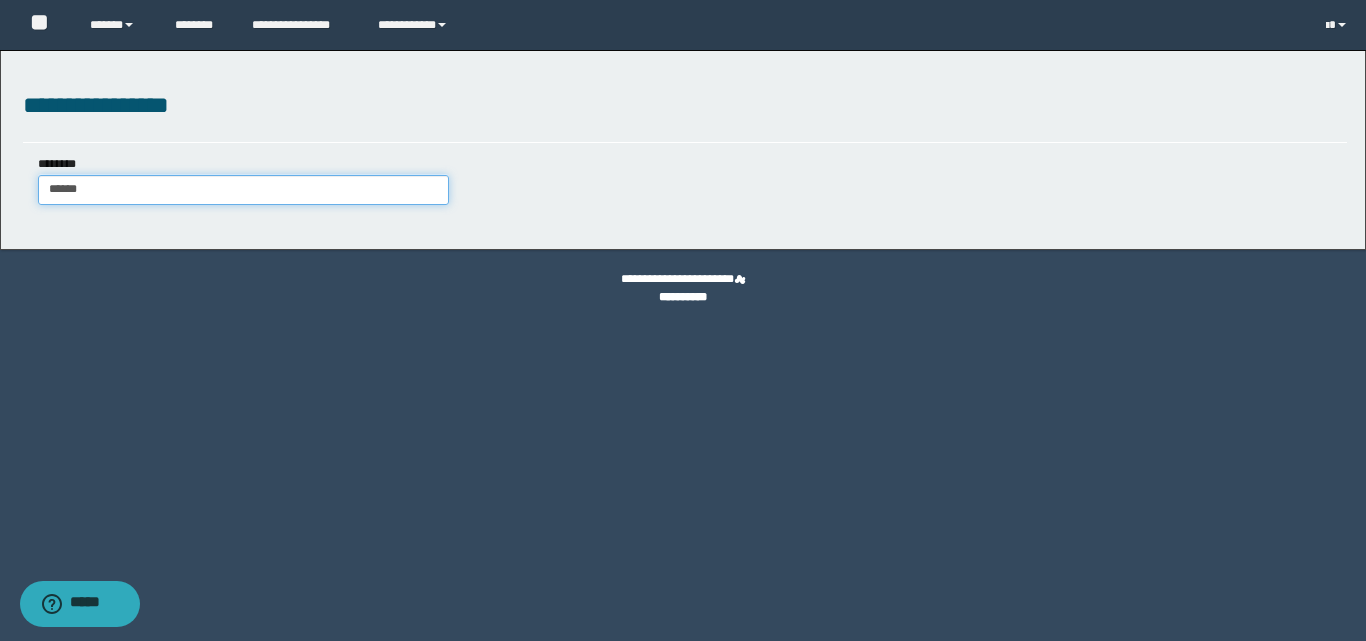 type on "******" 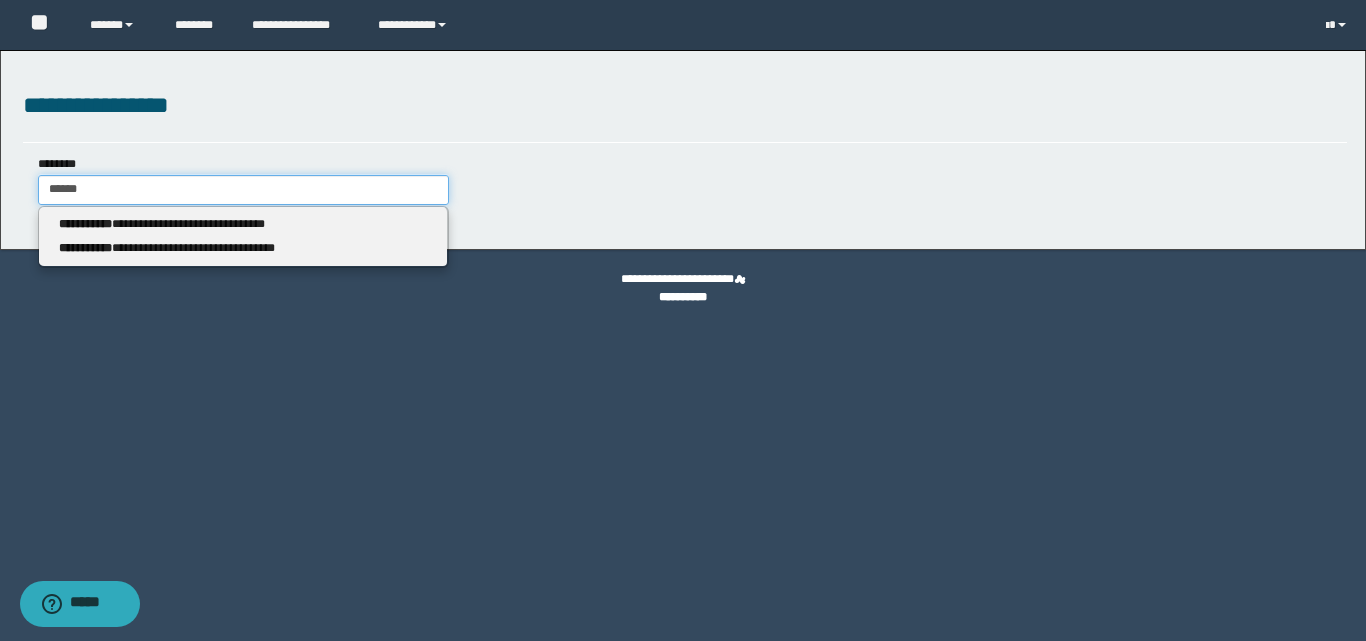 type 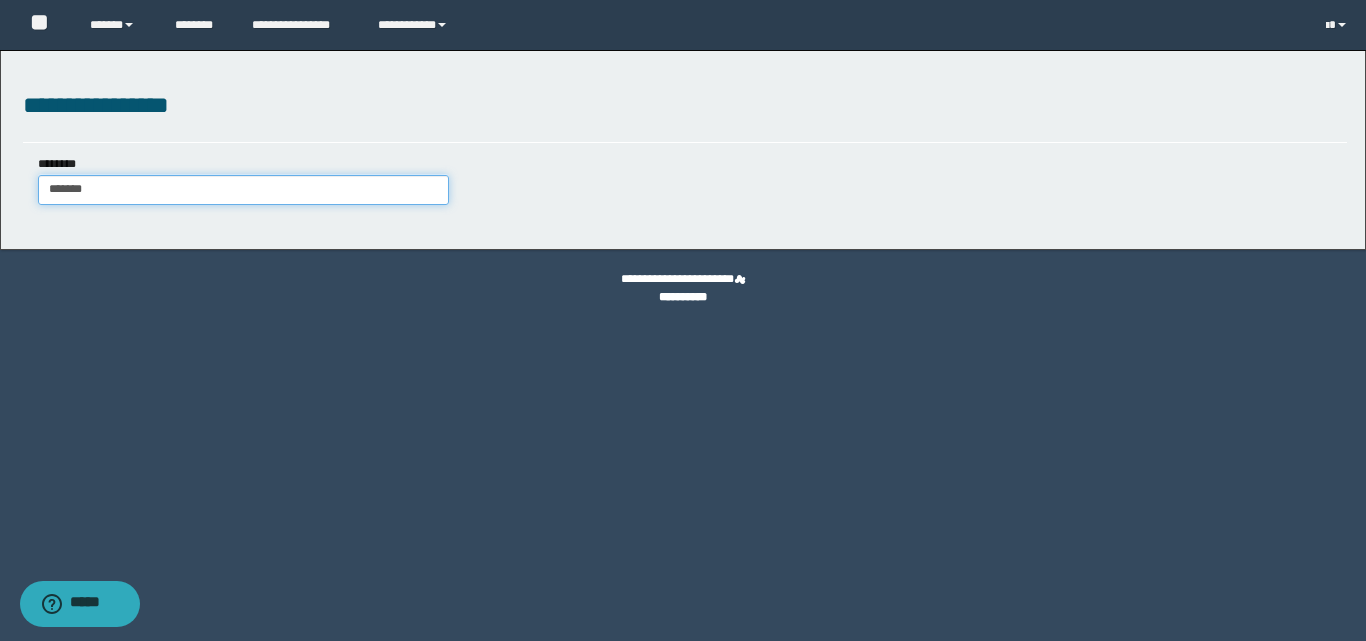 type on "********" 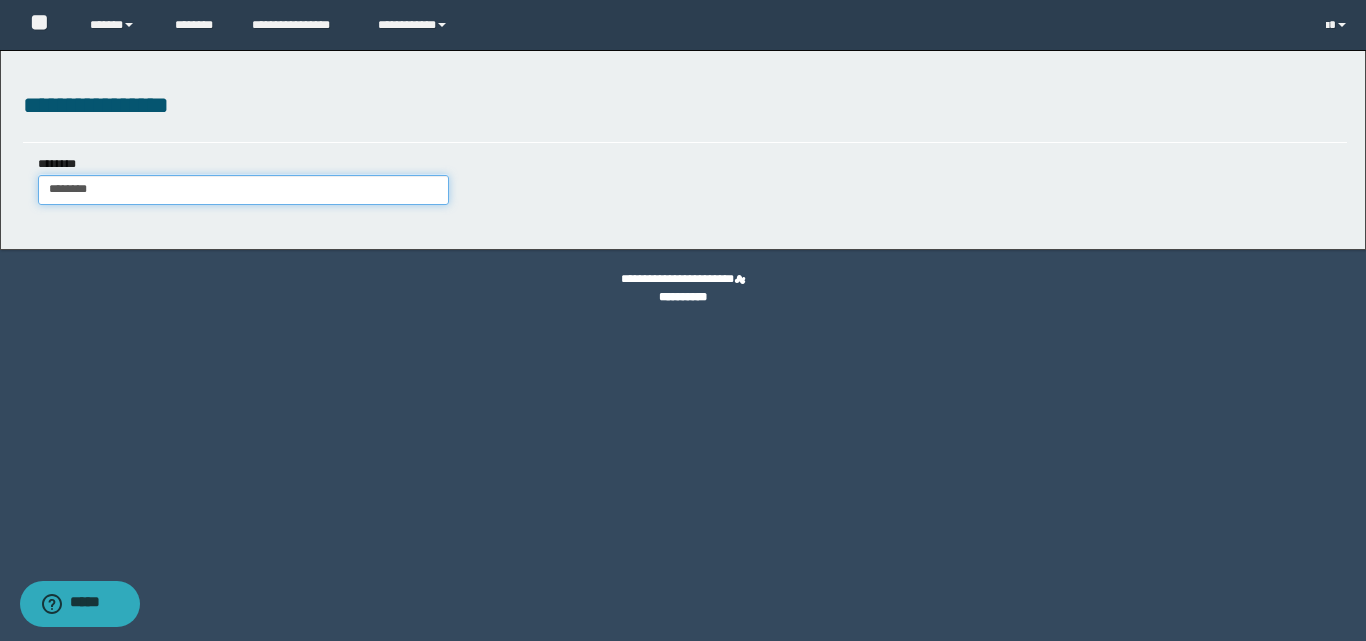 type on "********" 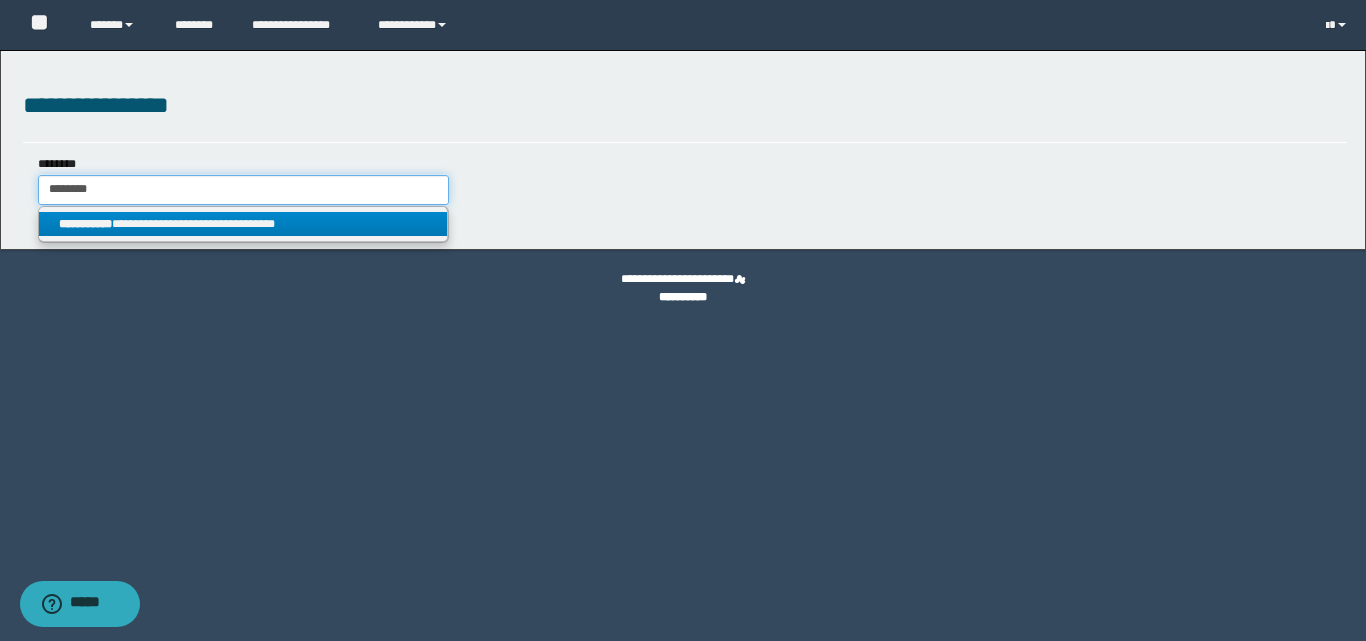 type on "********" 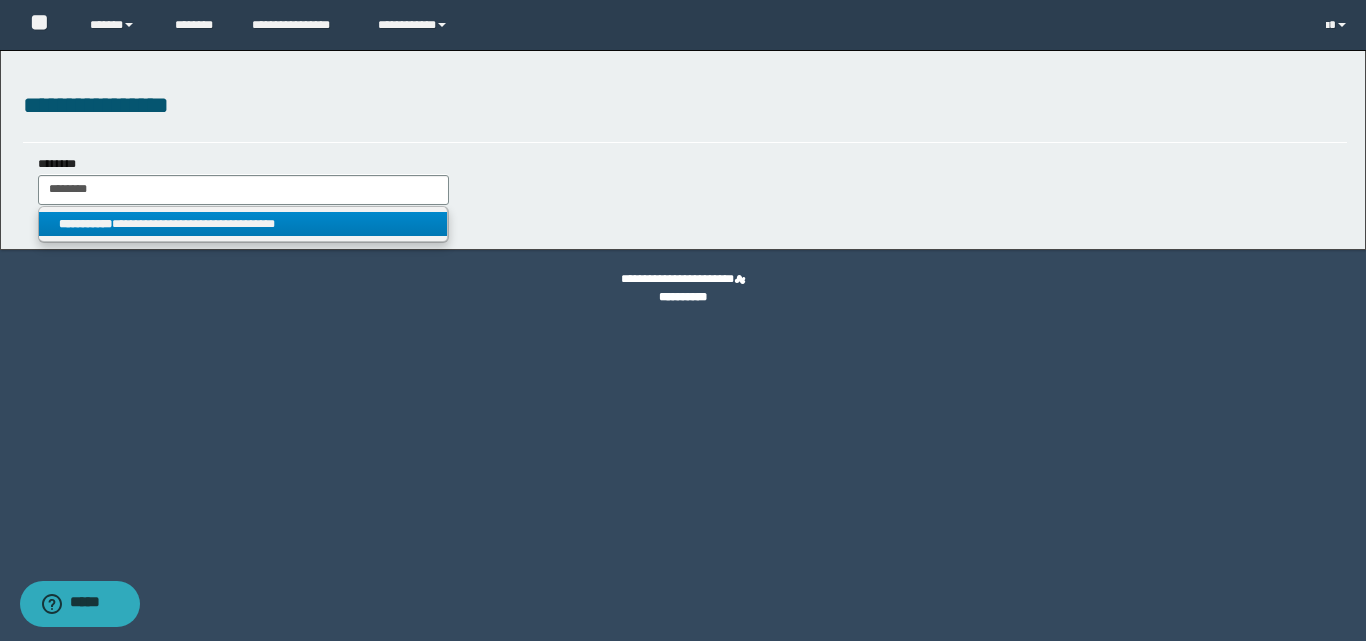 click on "**********" at bounding box center (243, 224) 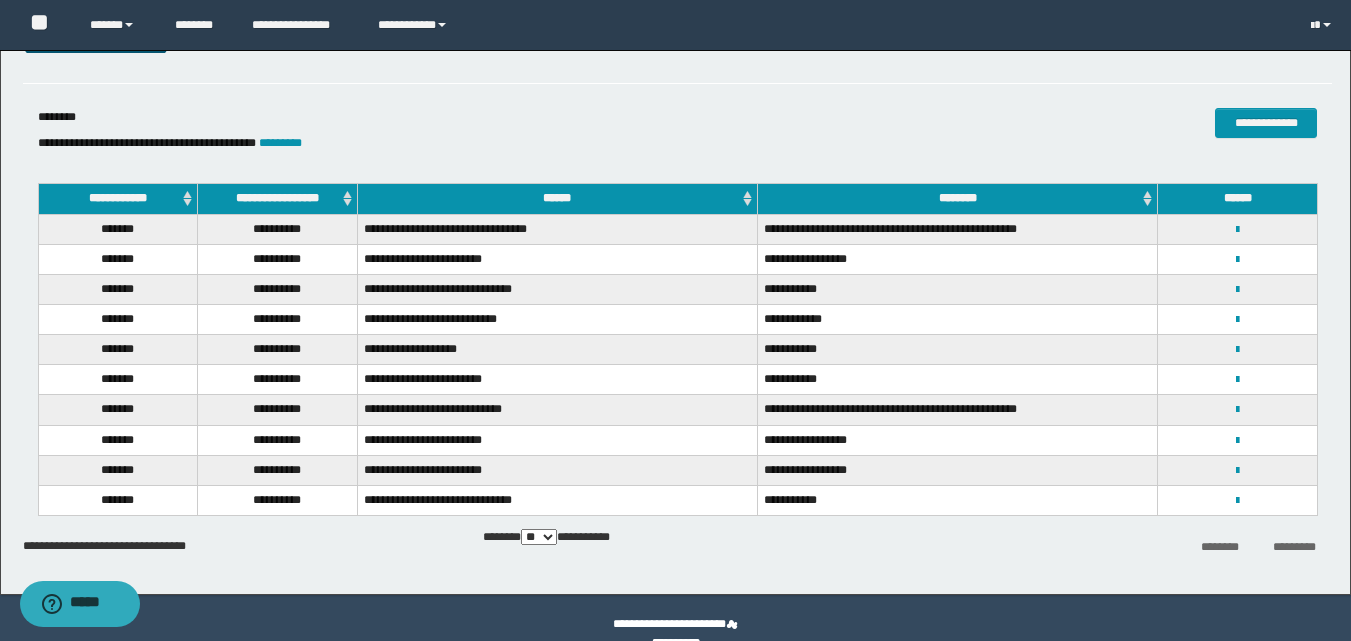 scroll, scrollTop: 90, scrollLeft: 0, axis: vertical 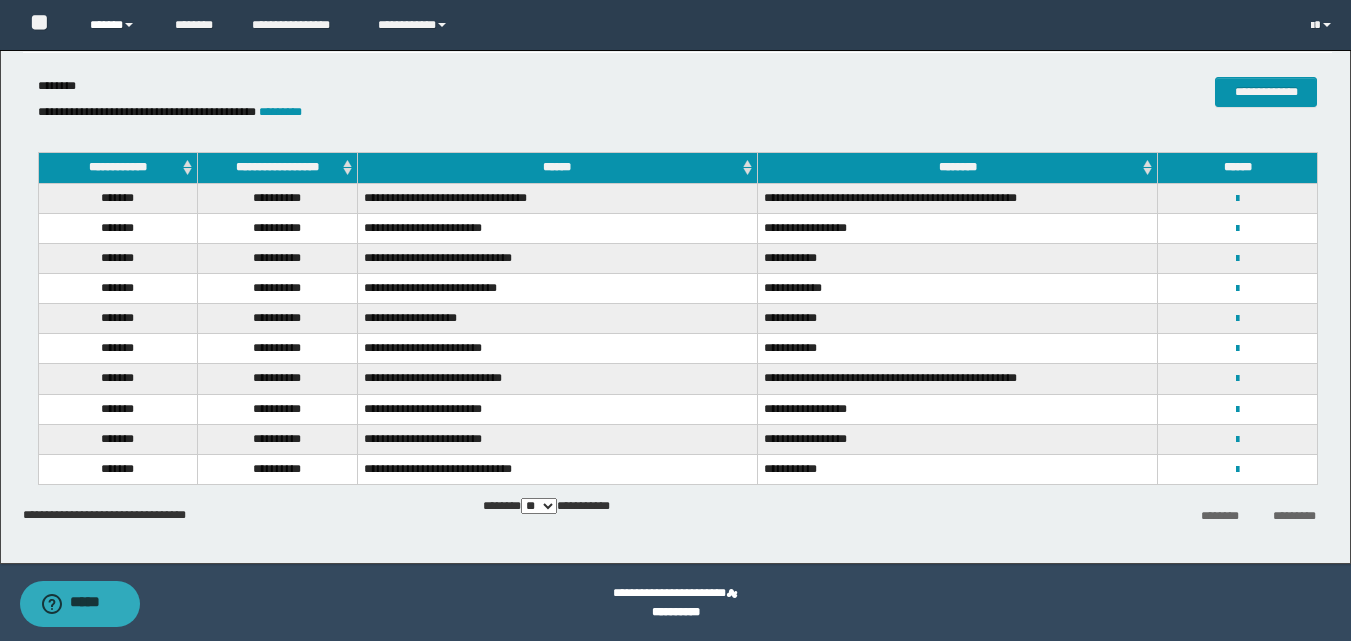 click on "******" at bounding box center [117, 25] 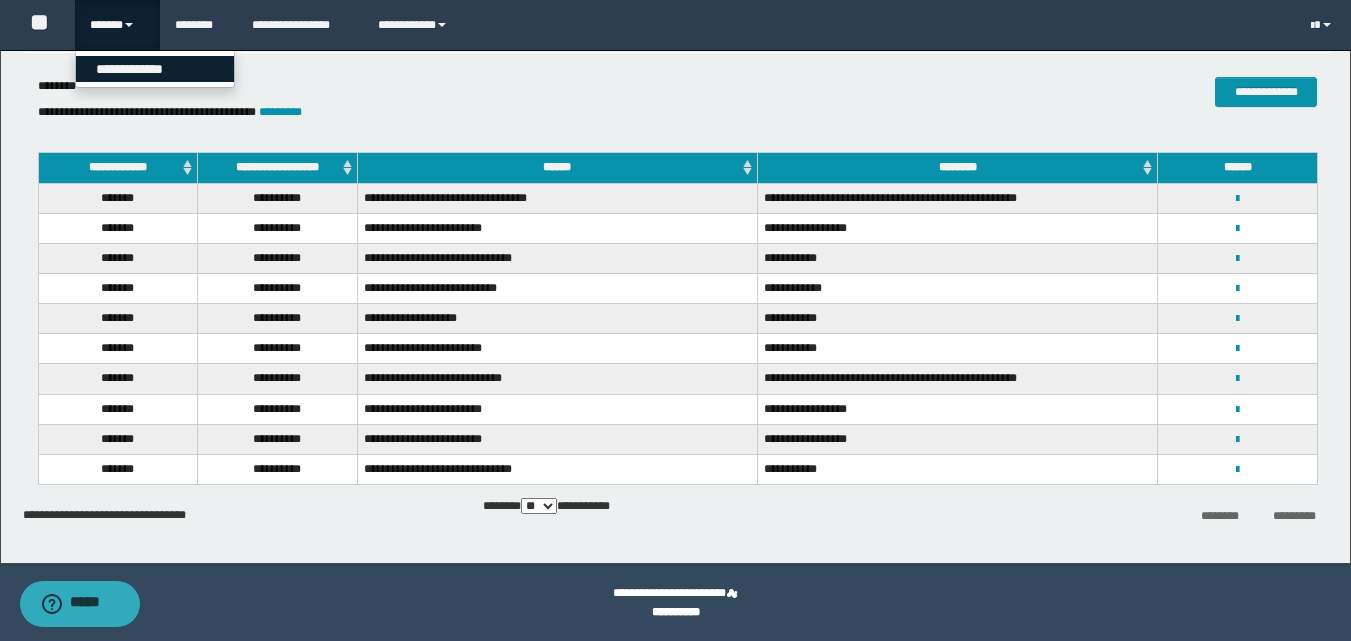 click on "**********" at bounding box center (155, 69) 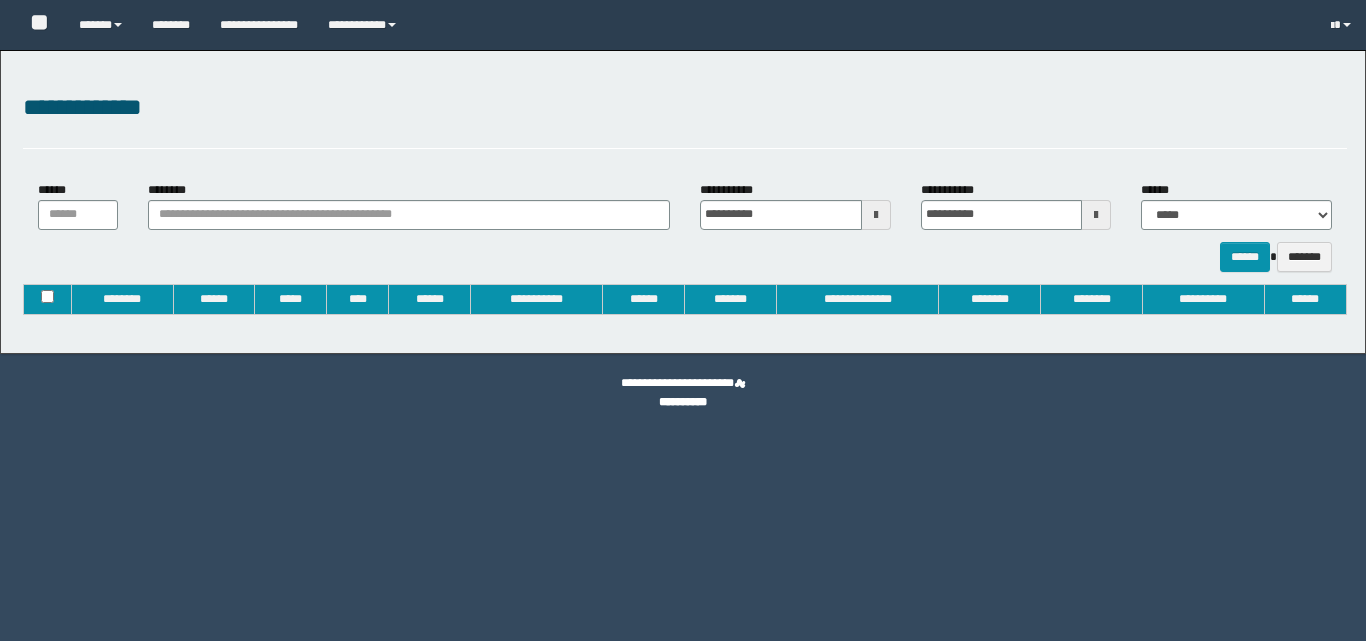 type on "**********" 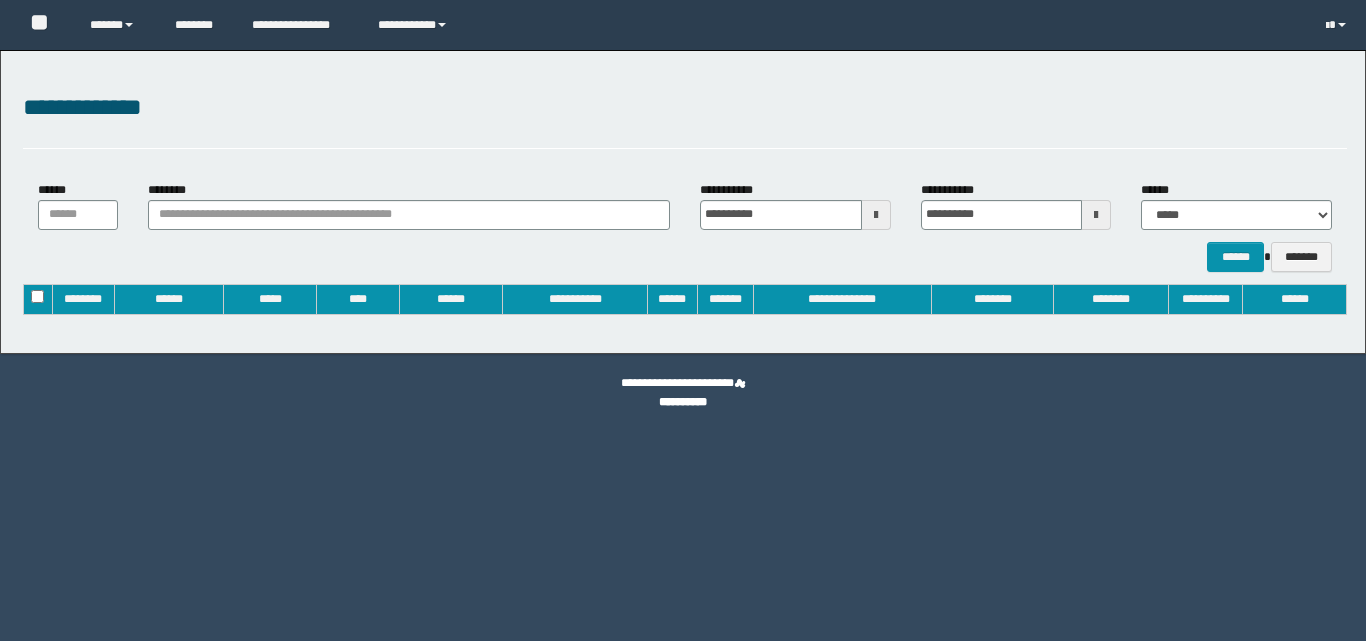 scroll, scrollTop: 0, scrollLeft: 0, axis: both 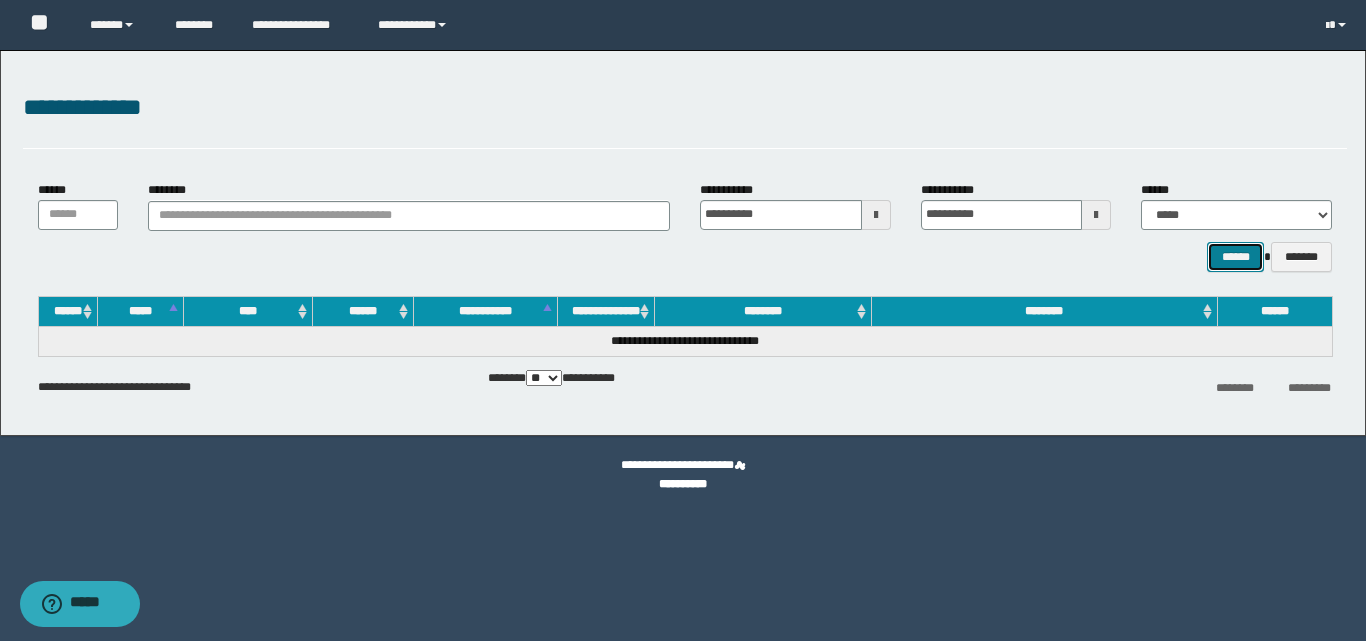 click on "******" at bounding box center (1235, 257) 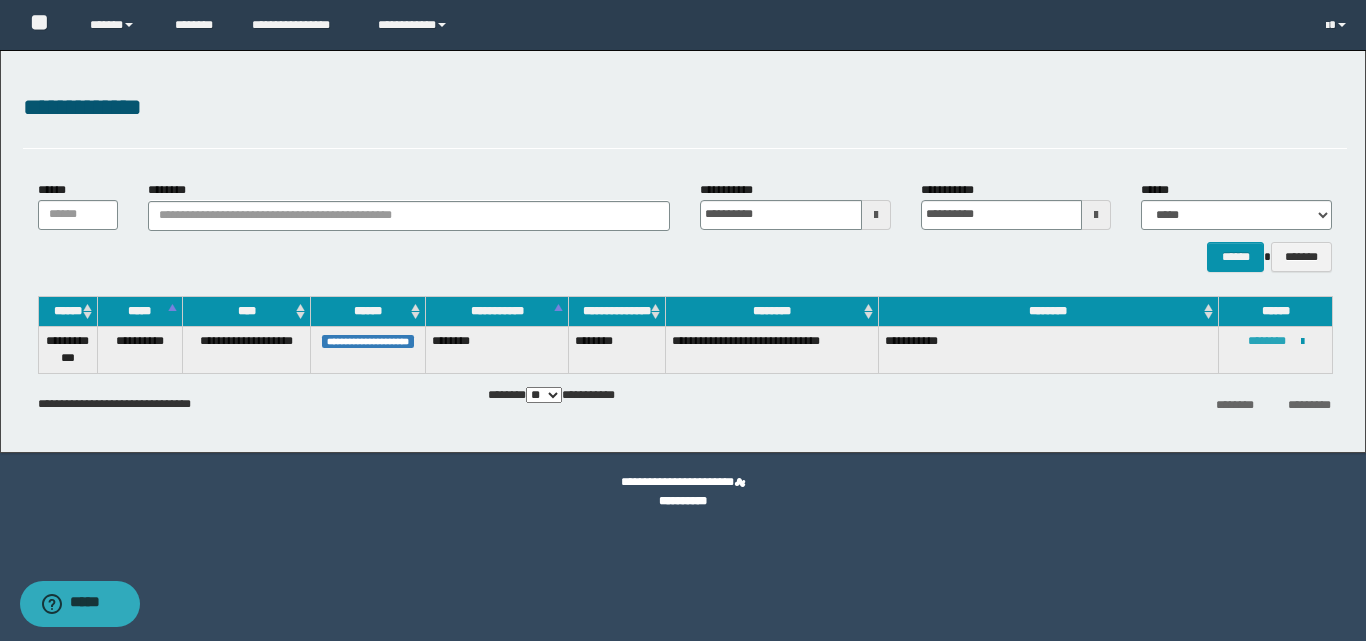 click on "********" at bounding box center (1267, 341) 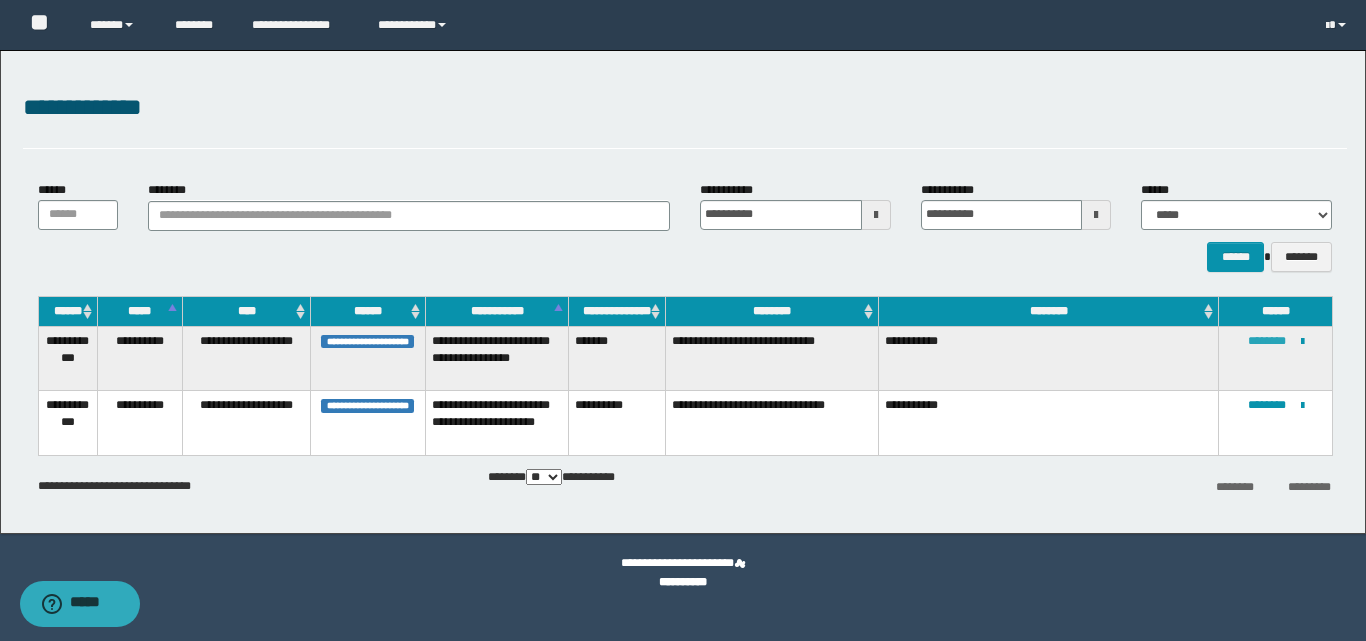 click on "********" at bounding box center [1267, 341] 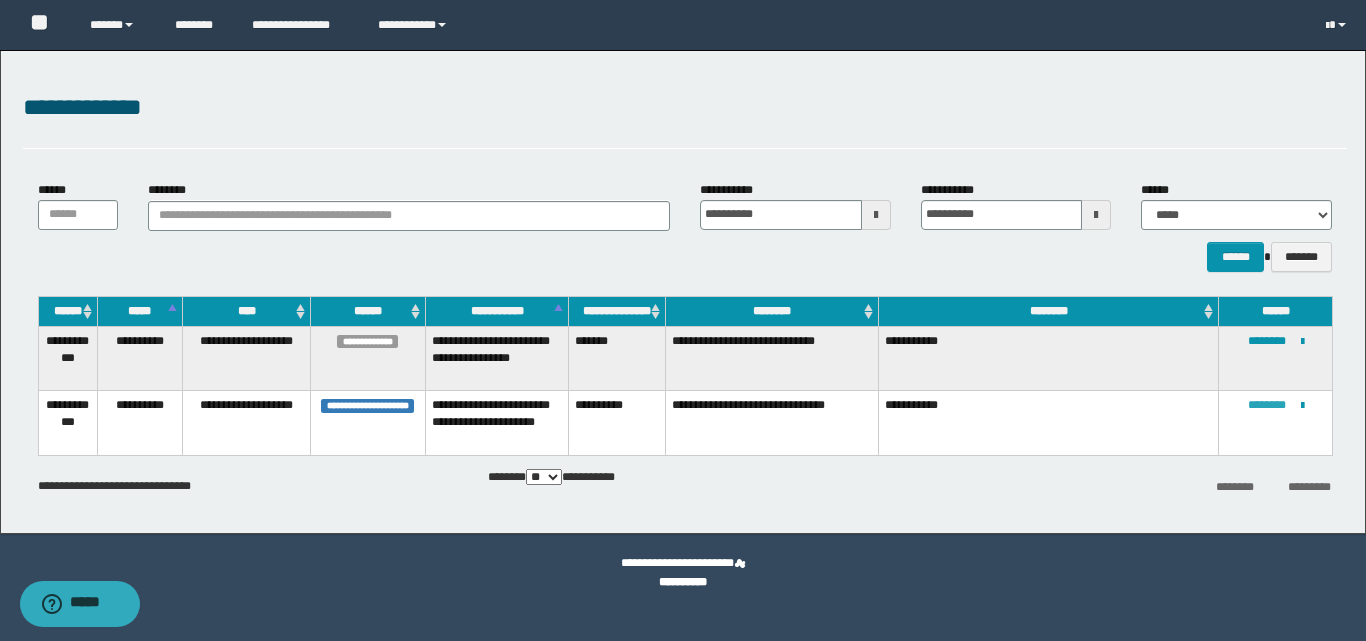 click on "********" at bounding box center [1267, 405] 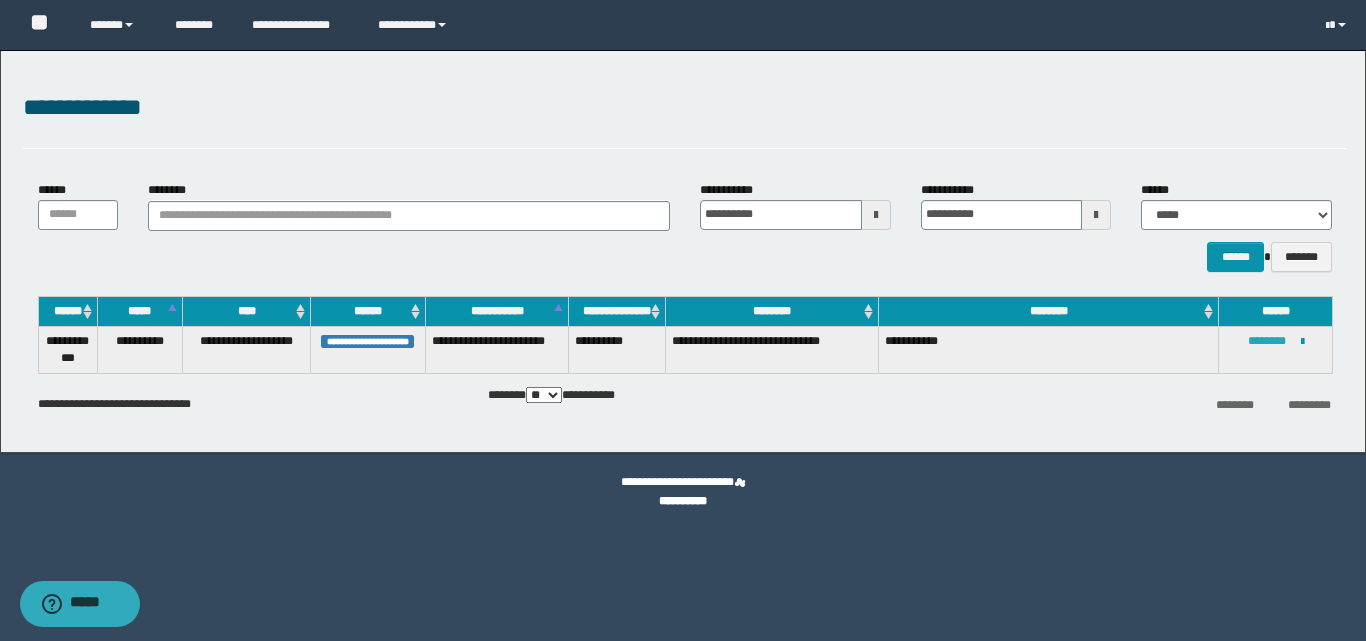 click on "********" at bounding box center [1267, 341] 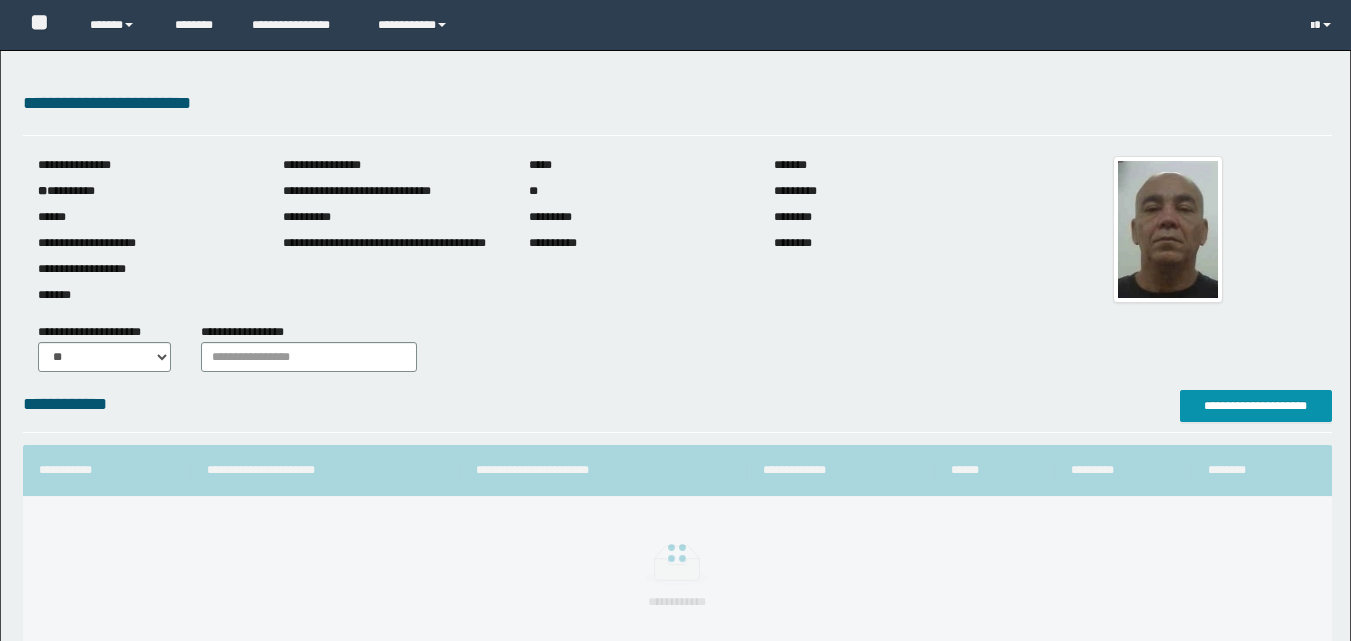 scroll, scrollTop: 0, scrollLeft: 0, axis: both 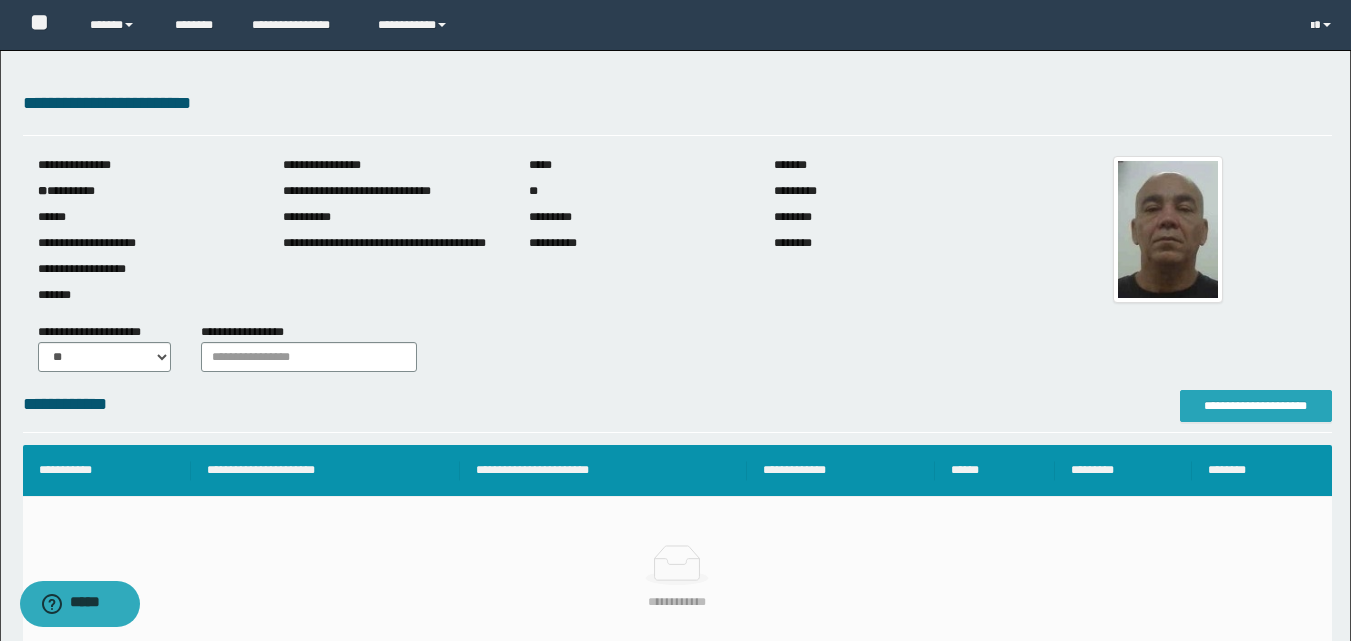 click on "**********" at bounding box center [1256, 406] 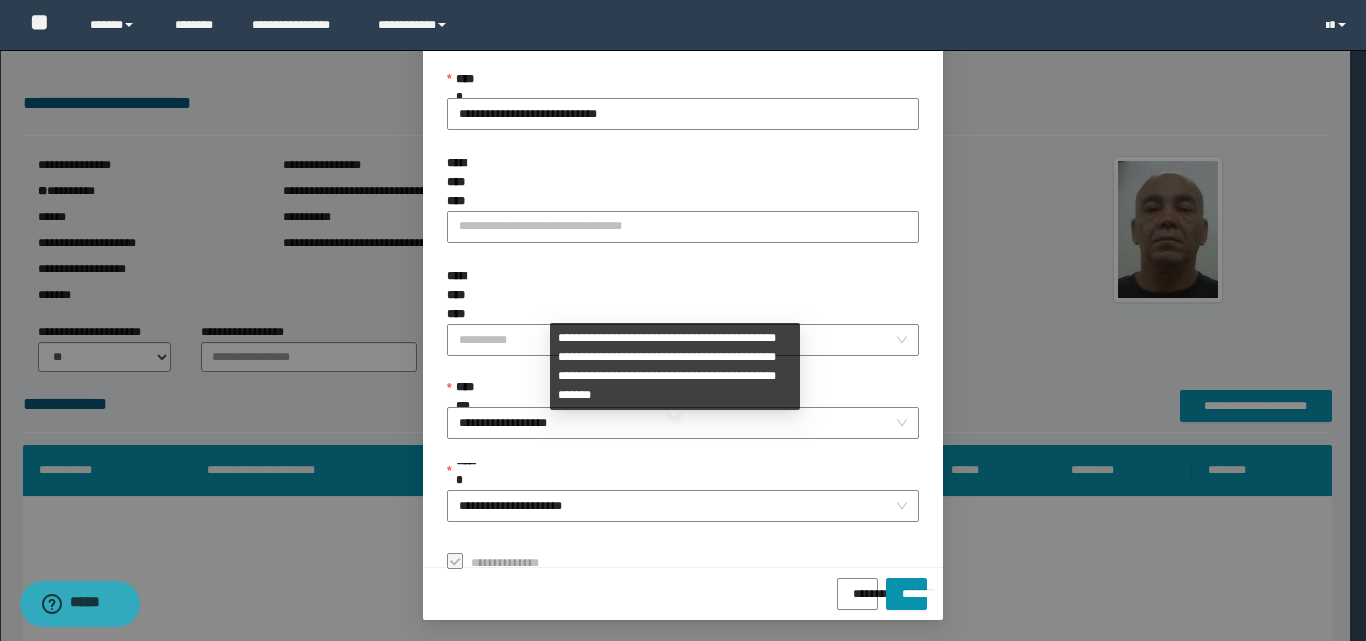 scroll, scrollTop: 111, scrollLeft: 0, axis: vertical 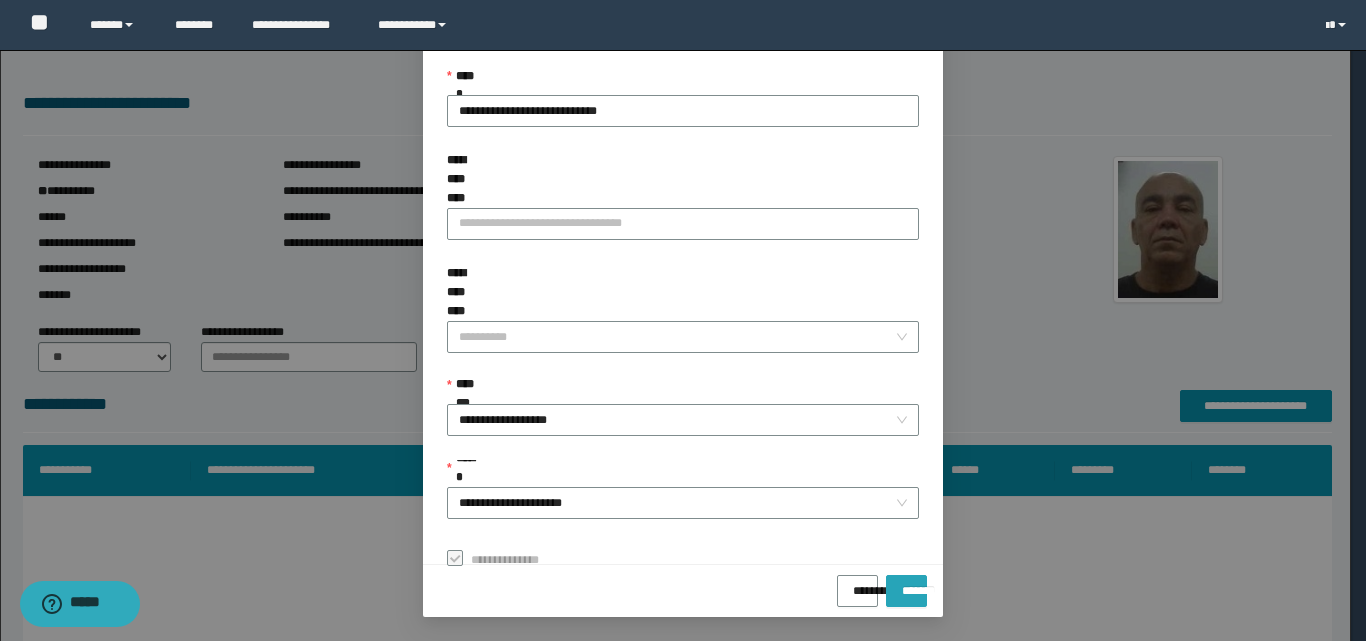 click on "*******" at bounding box center [906, 584] 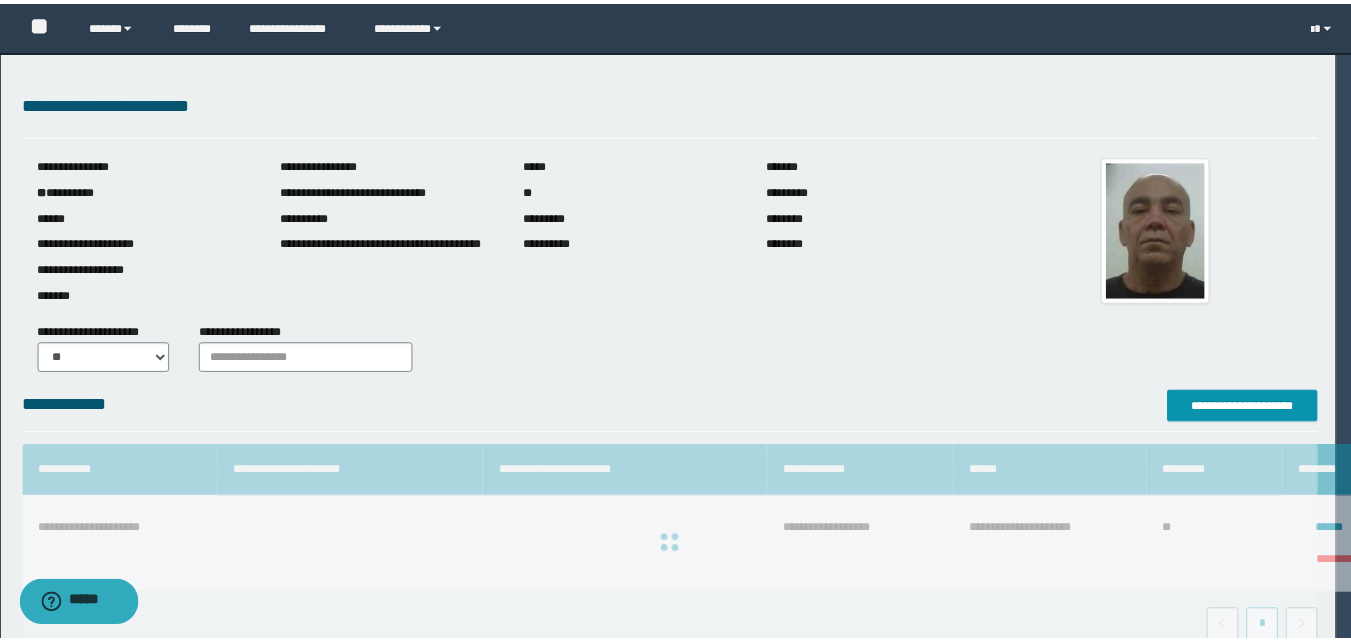 scroll, scrollTop: 64, scrollLeft: 0, axis: vertical 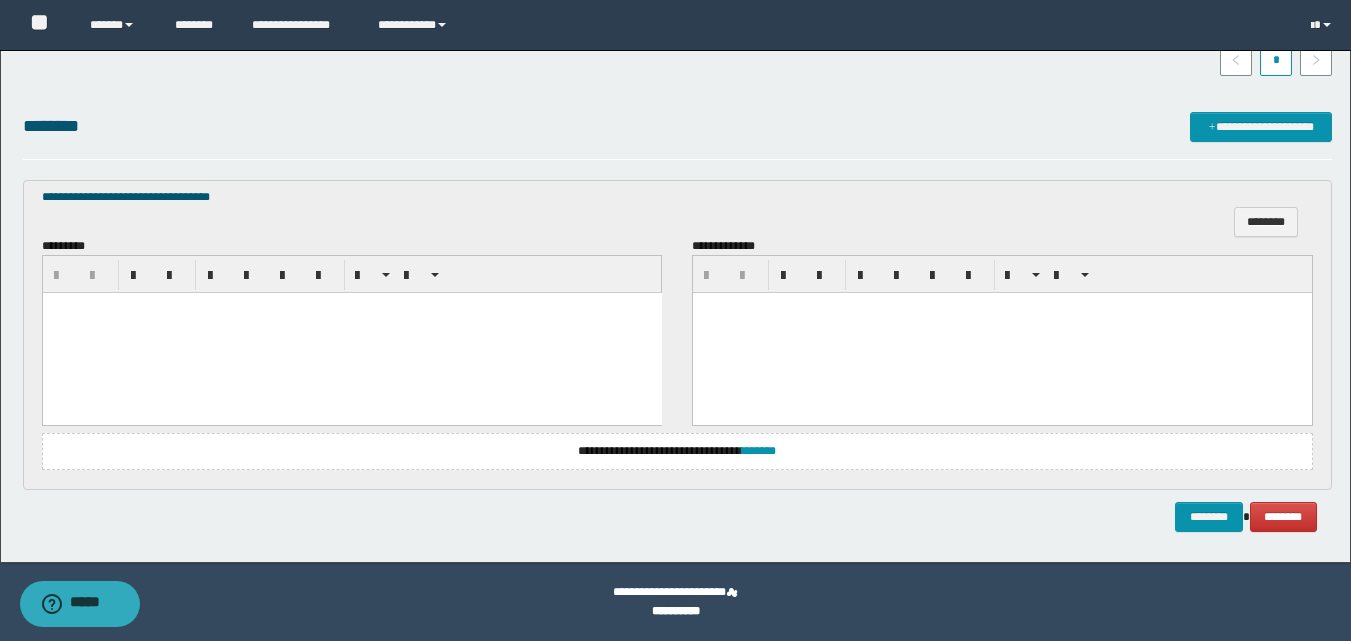 click at bounding box center [351, 333] 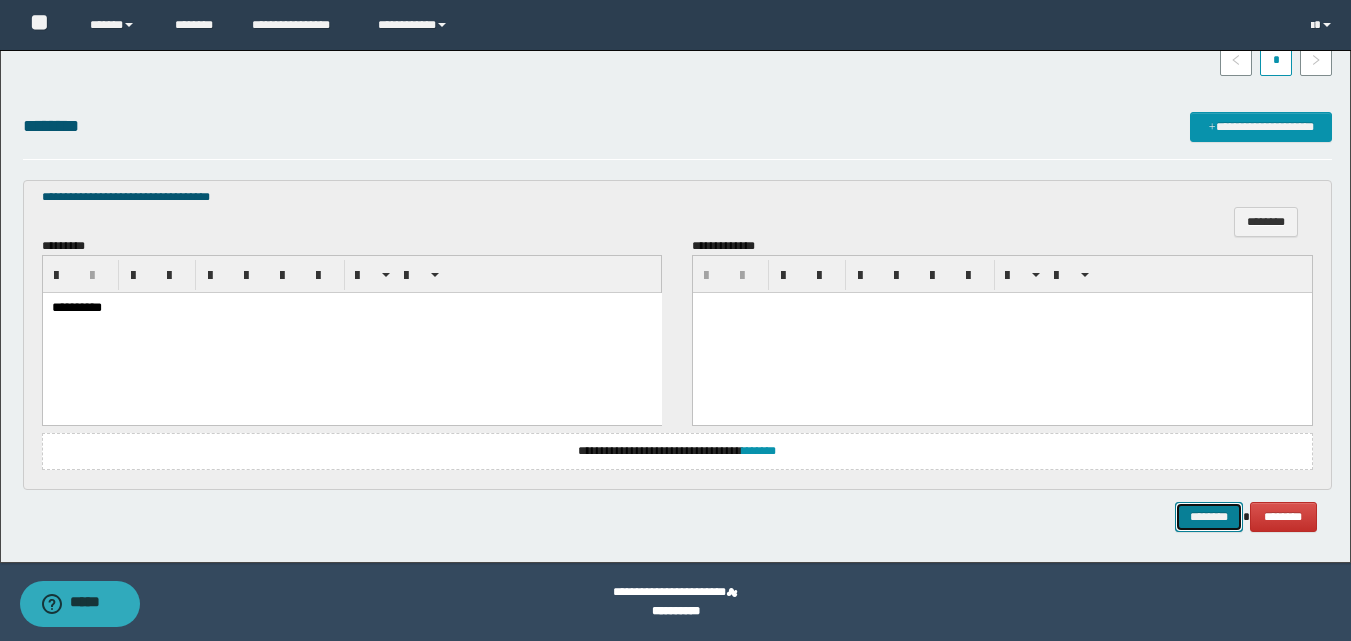 click on "********" at bounding box center (1209, 517) 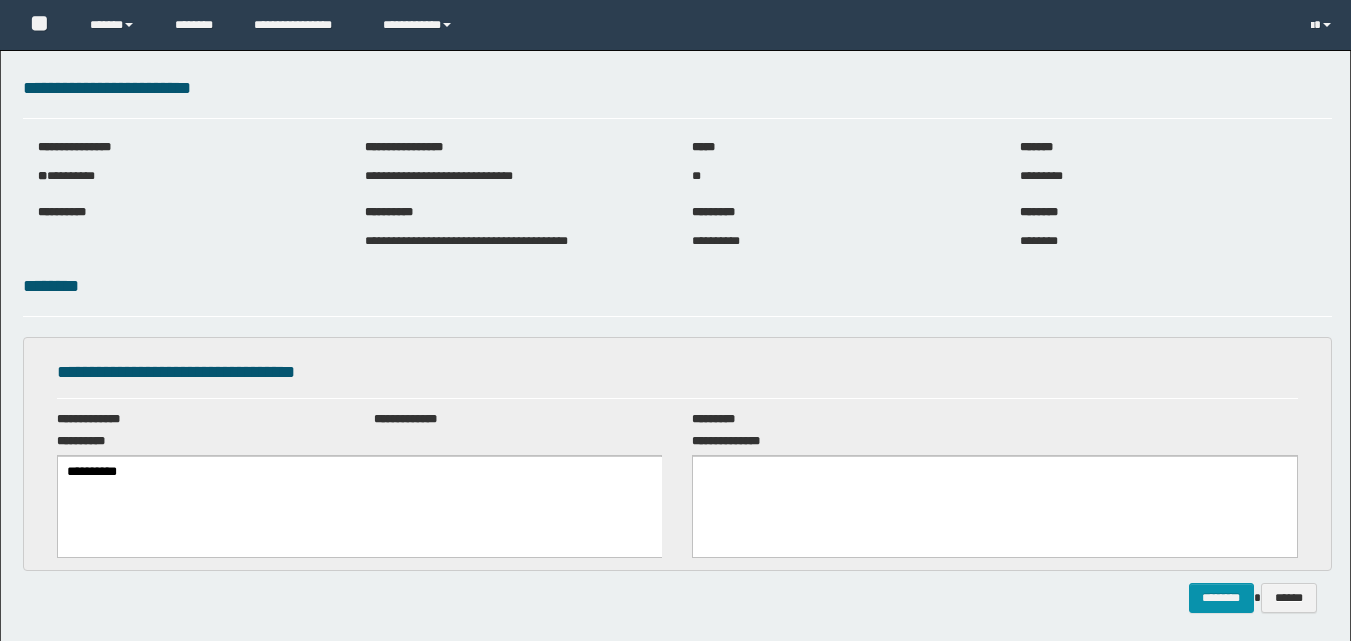 scroll, scrollTop: 0, scrollLeft: 0, axis: both 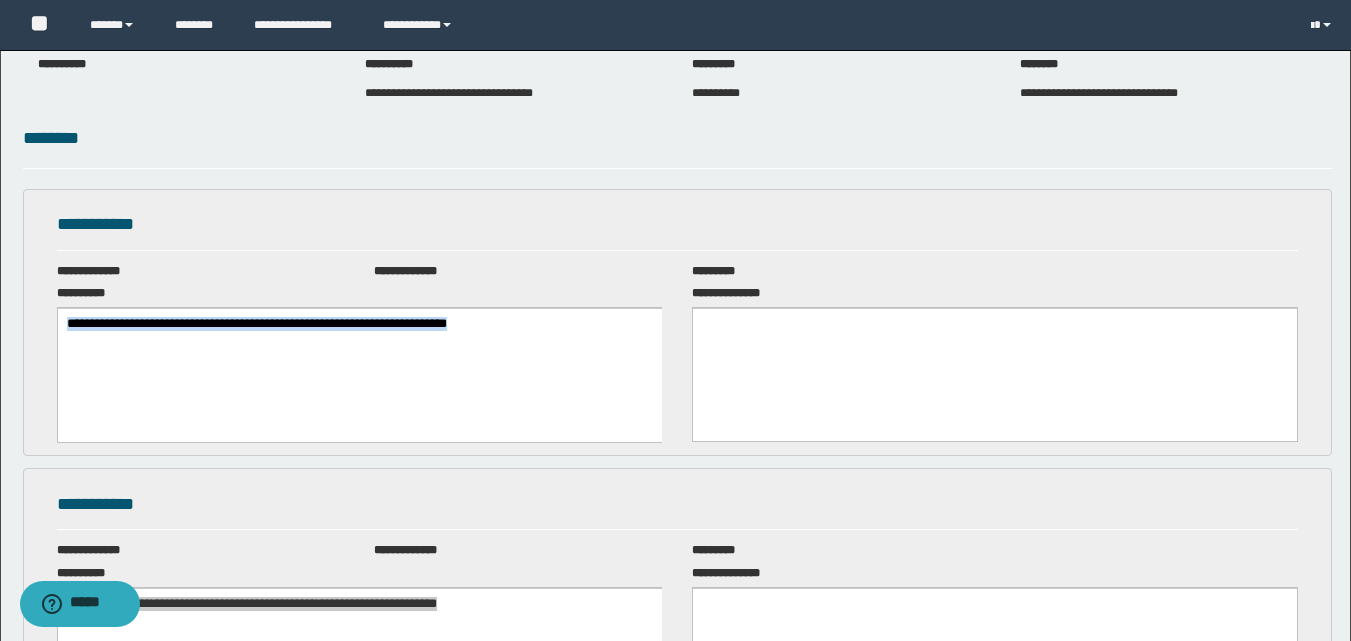 drag, startPoint x: 591, startPoint y: 327, endPoint x: -1, endPoint y: 321, distance: 592.0304 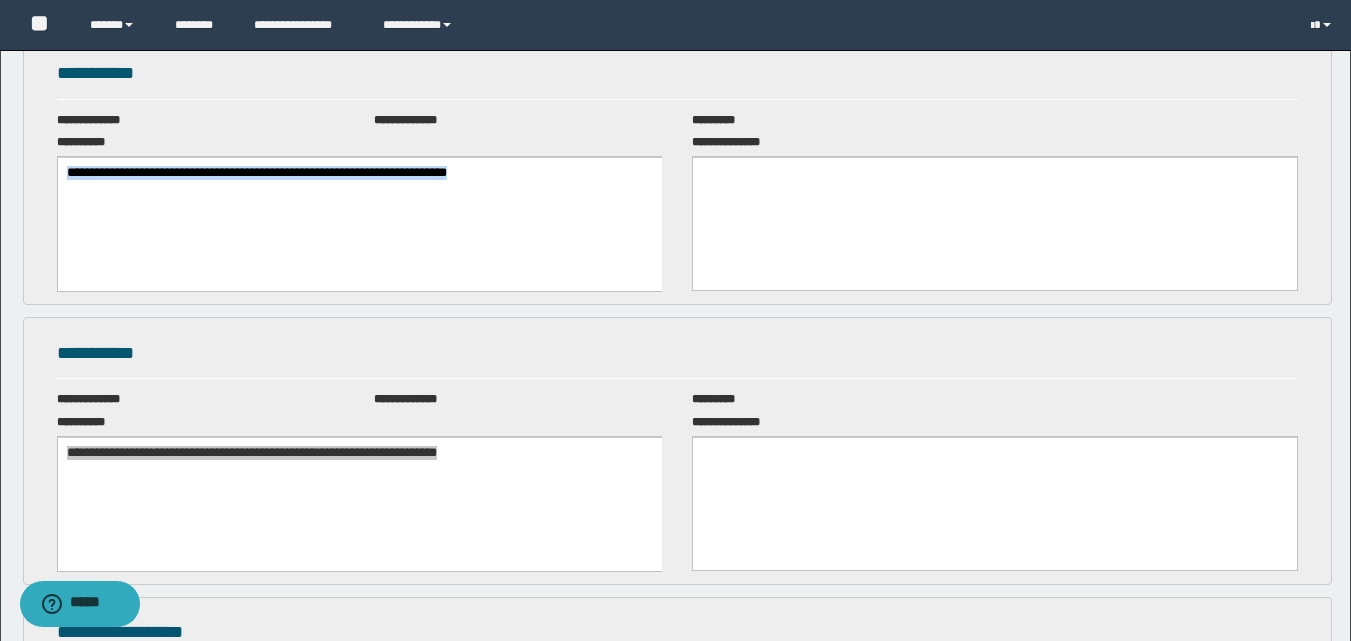 scroll, scrollTop: 548, scrollLeft: 0, axis: vertical 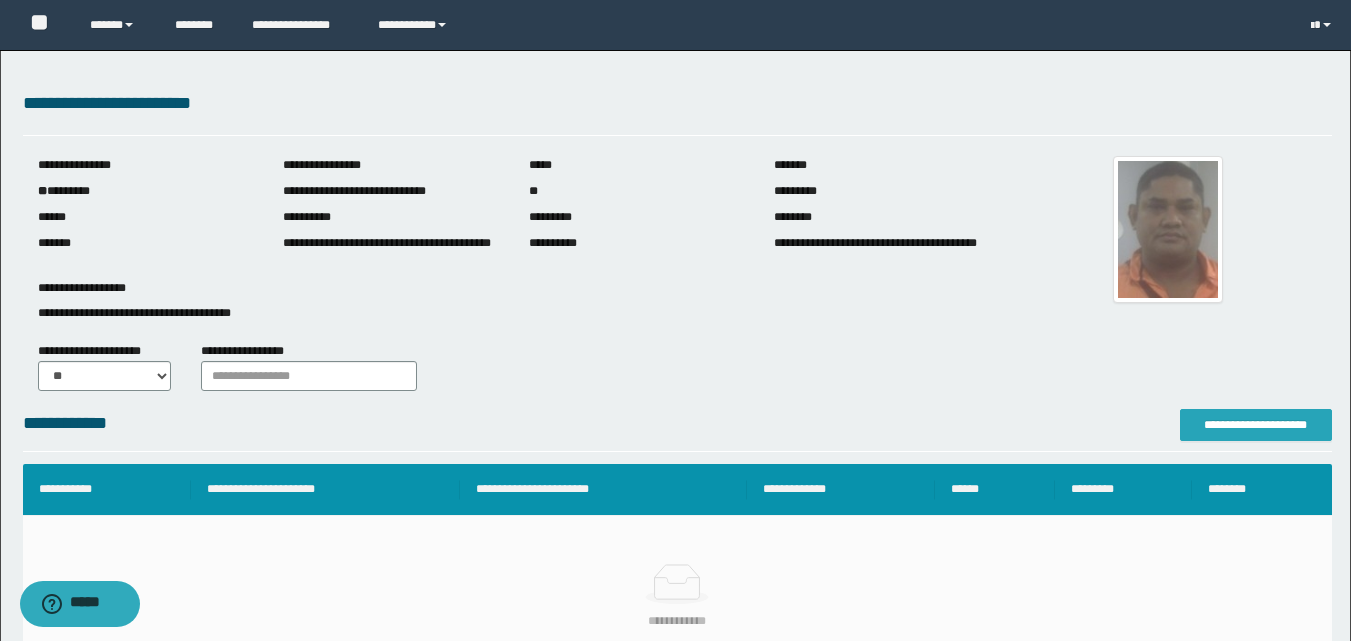 click on "**********" at bounding box center [1256, 425] 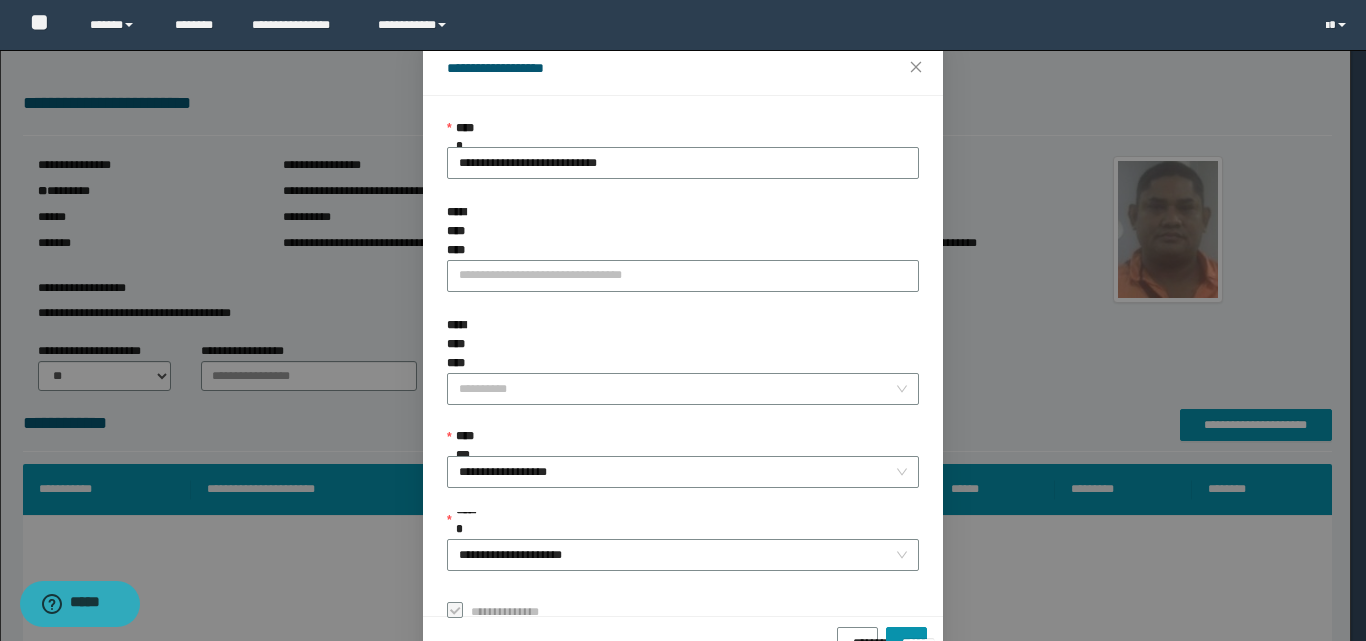 scroll, scrollTop: 111, scrollLeft: 0, axis: vertical 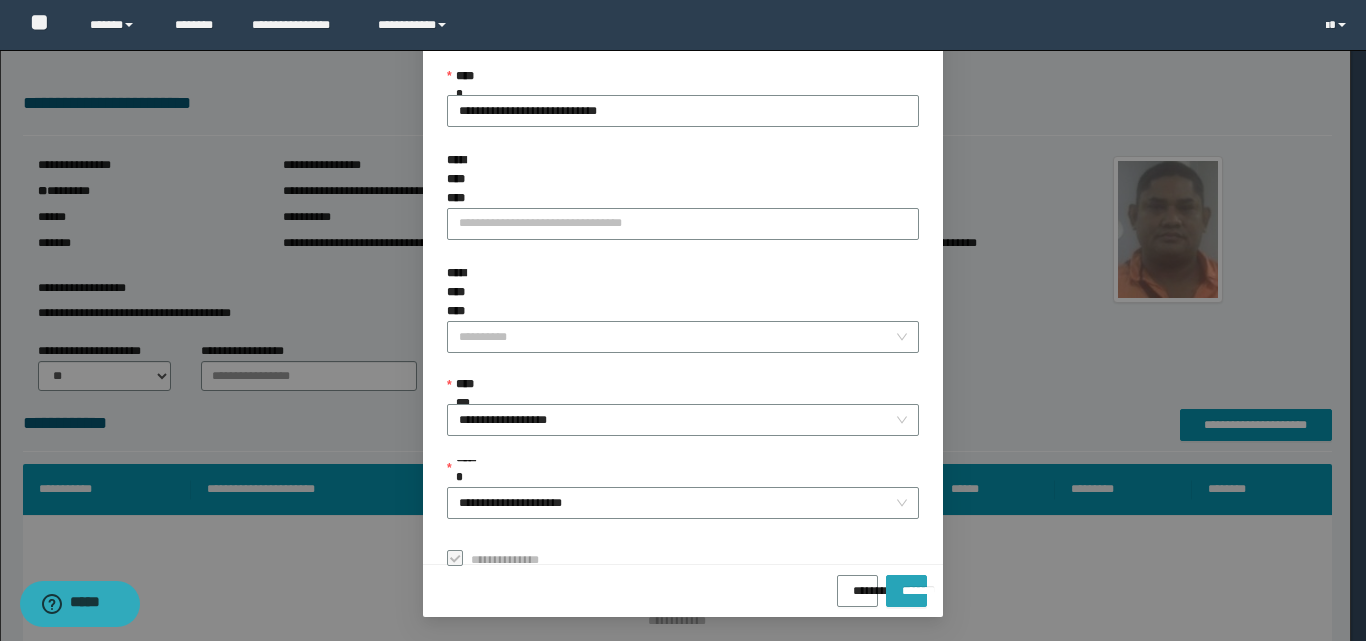 click on "*******" at bounding box center (906, 584) 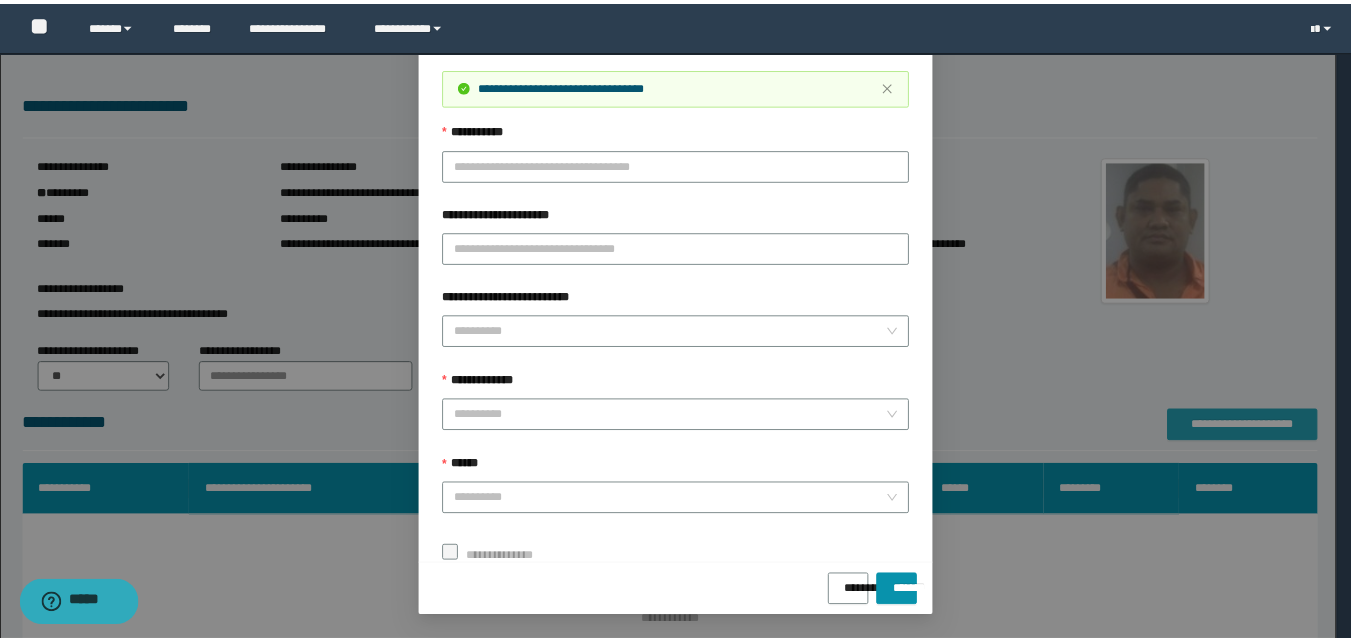 scroll, scrollTop: 0, scrollLeft: 0, axis: both 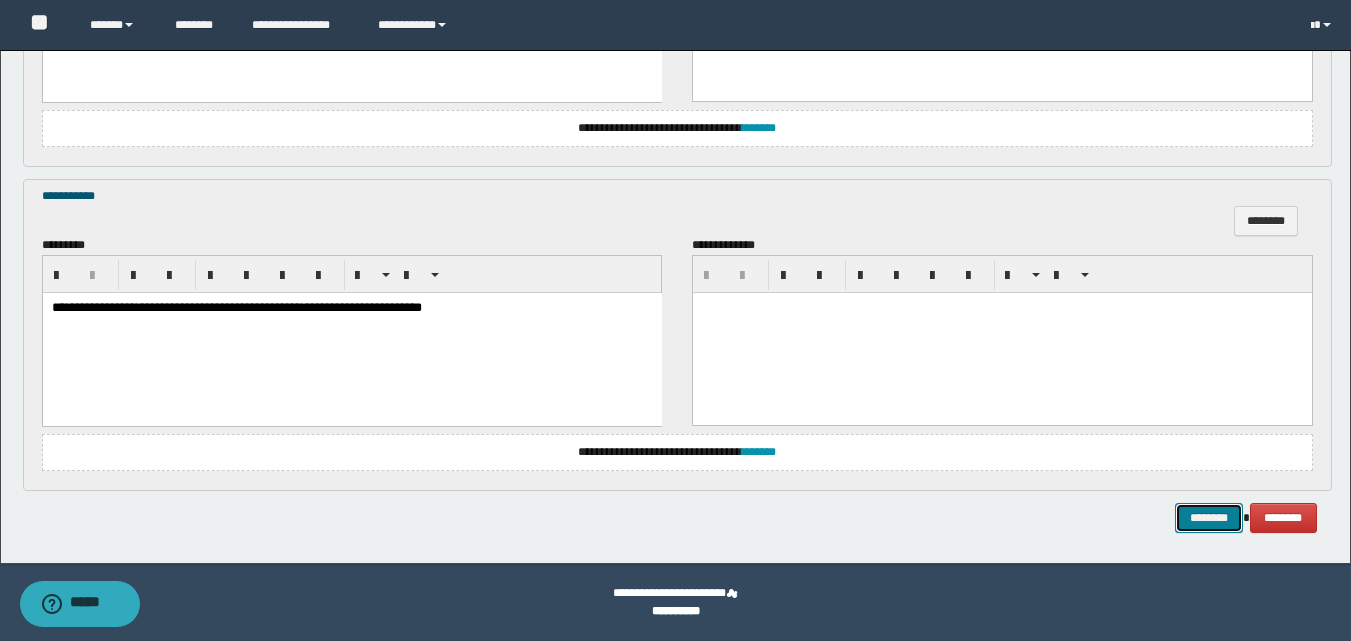 click on "********" at bounding box center (1209, 518) 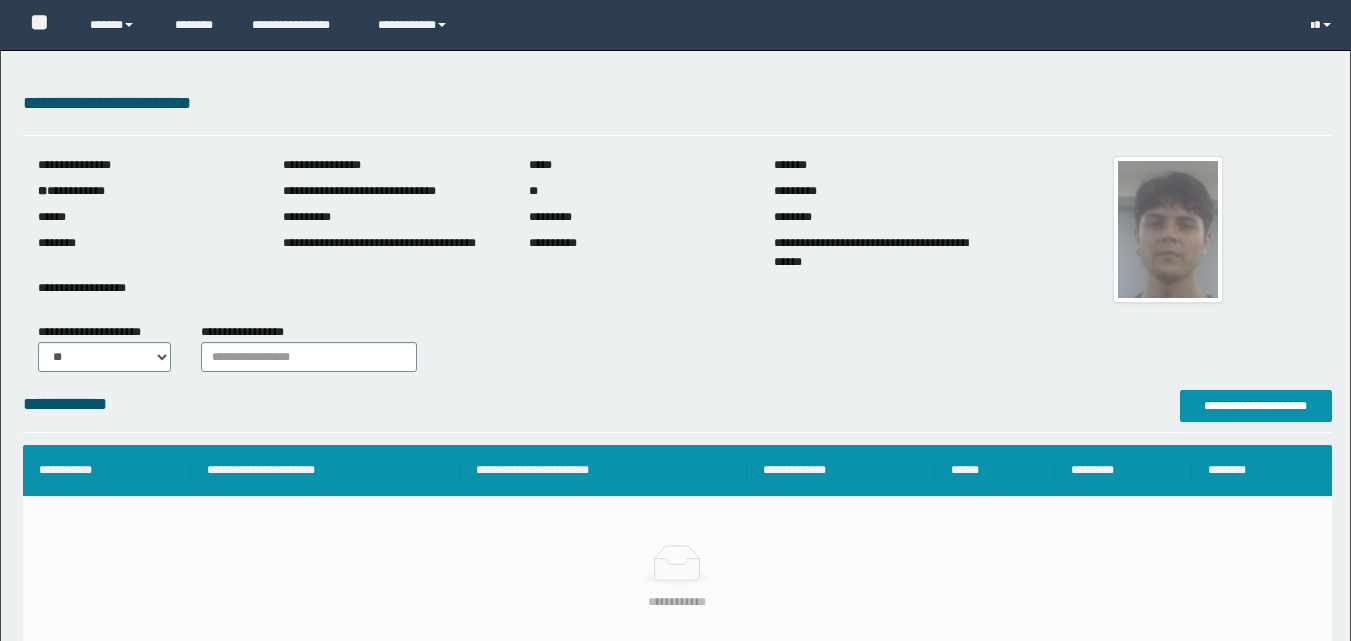 scroll, scrollTop: 0, scrollLeft: 0, axis: both 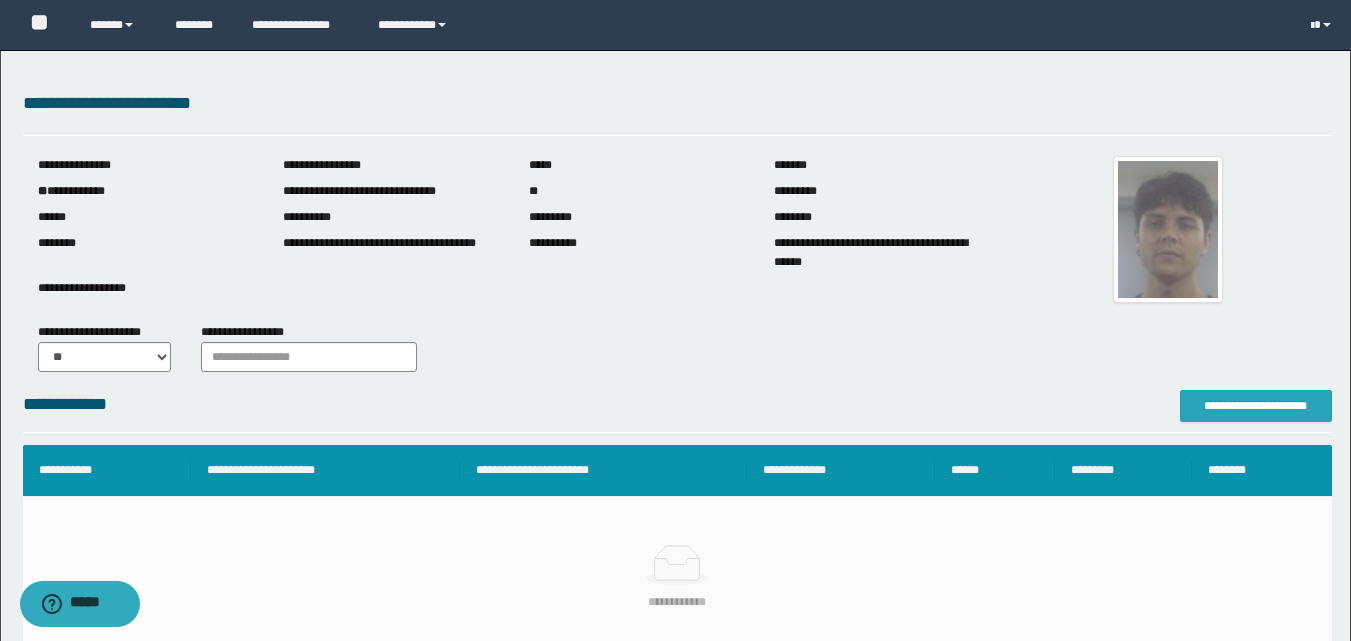 click on "**********" at bounding box center [1256, 406] 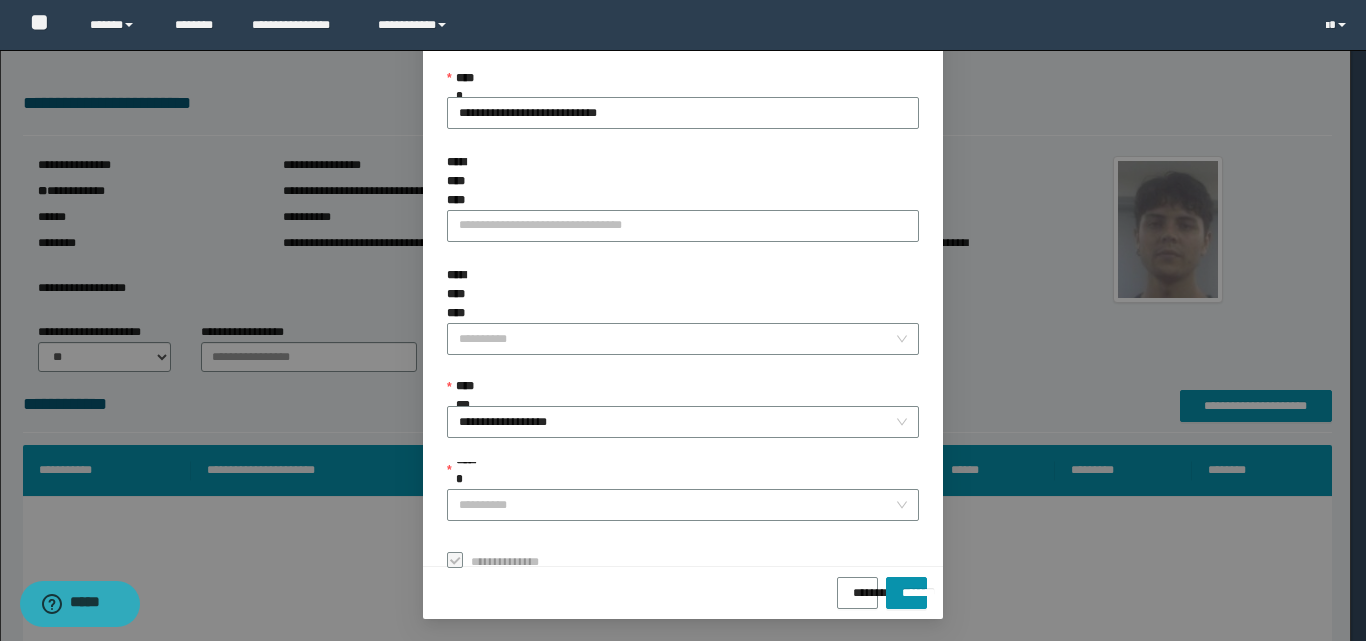scroll, scrollTop: 111, scrollLeft: 0, axis: vertical 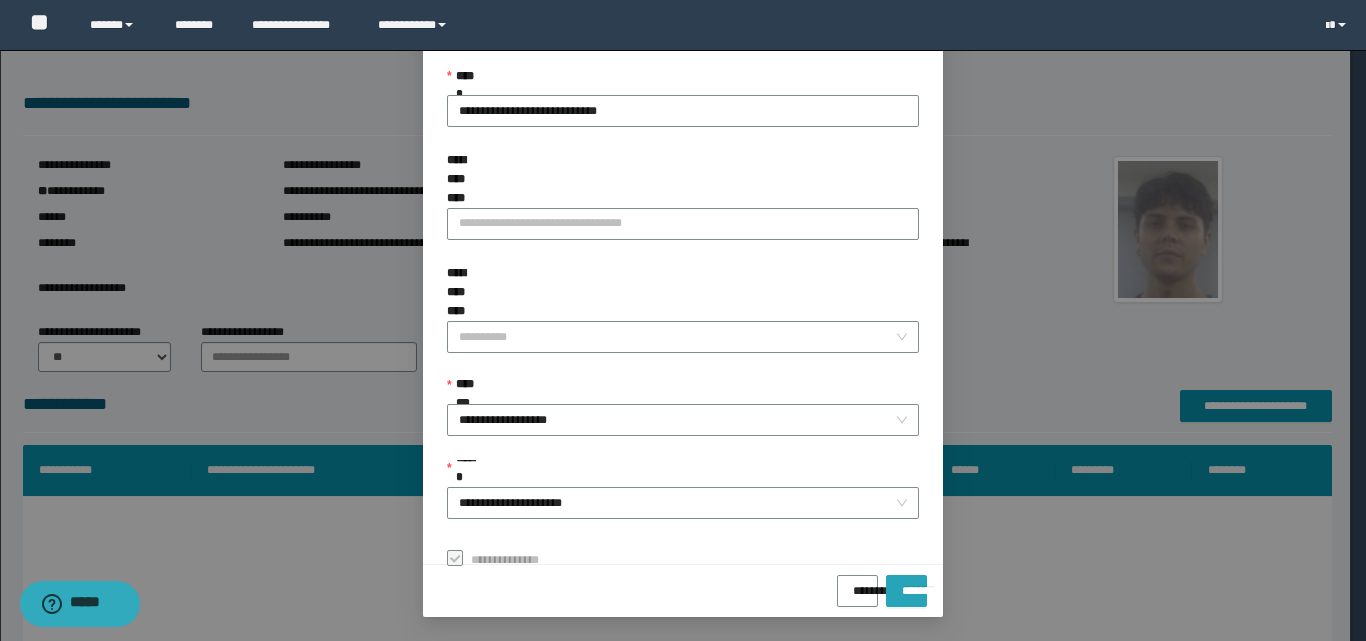 click on "*******" at bounding box center [906, 584] 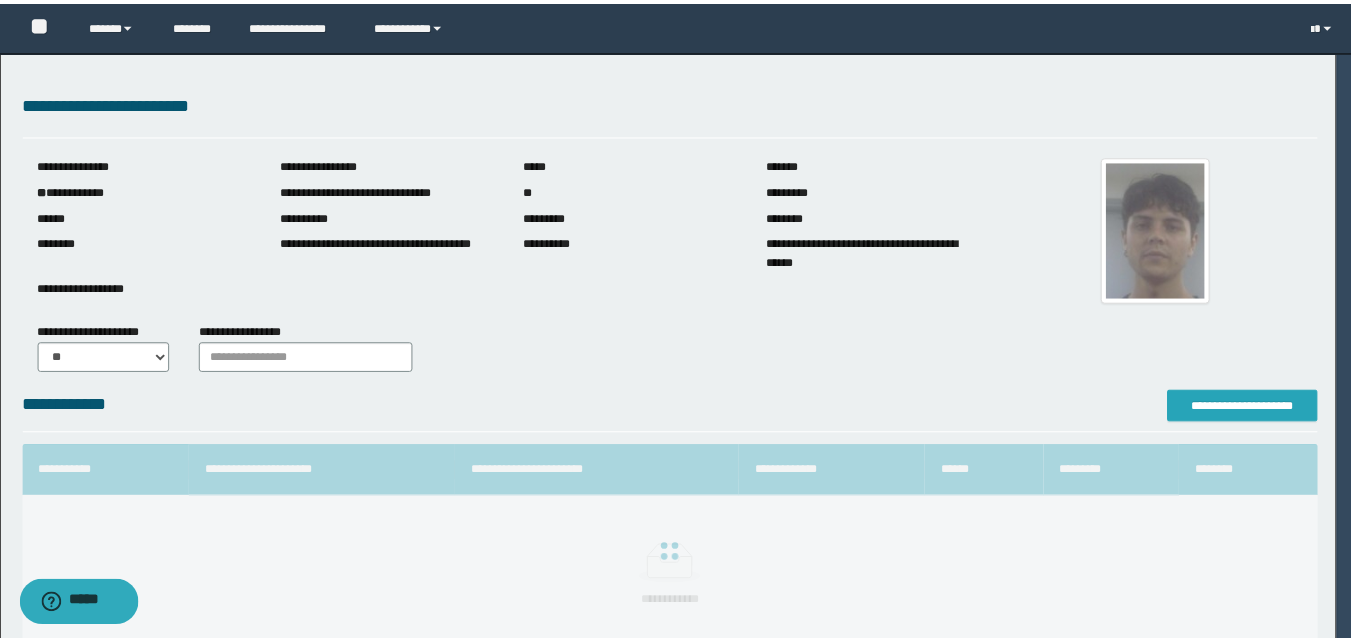 scroll, scrollTop: 0, scrollLeft: 0, axis: both 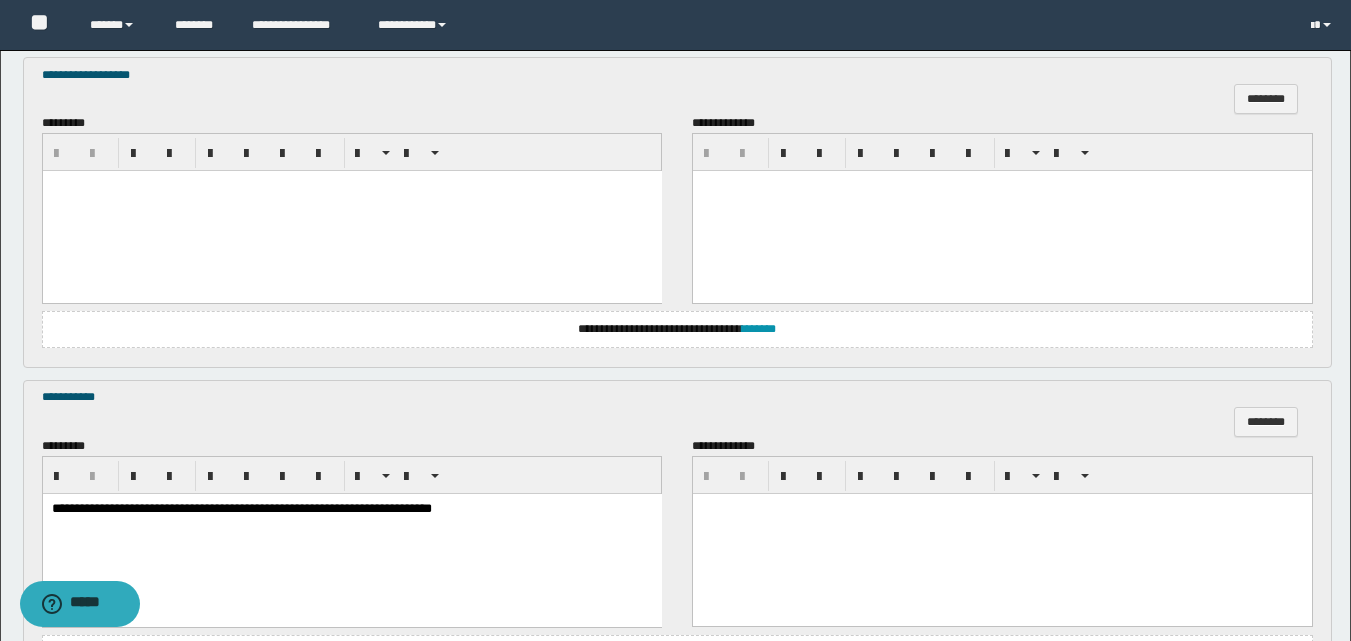 click at bounding box center [351, 211] 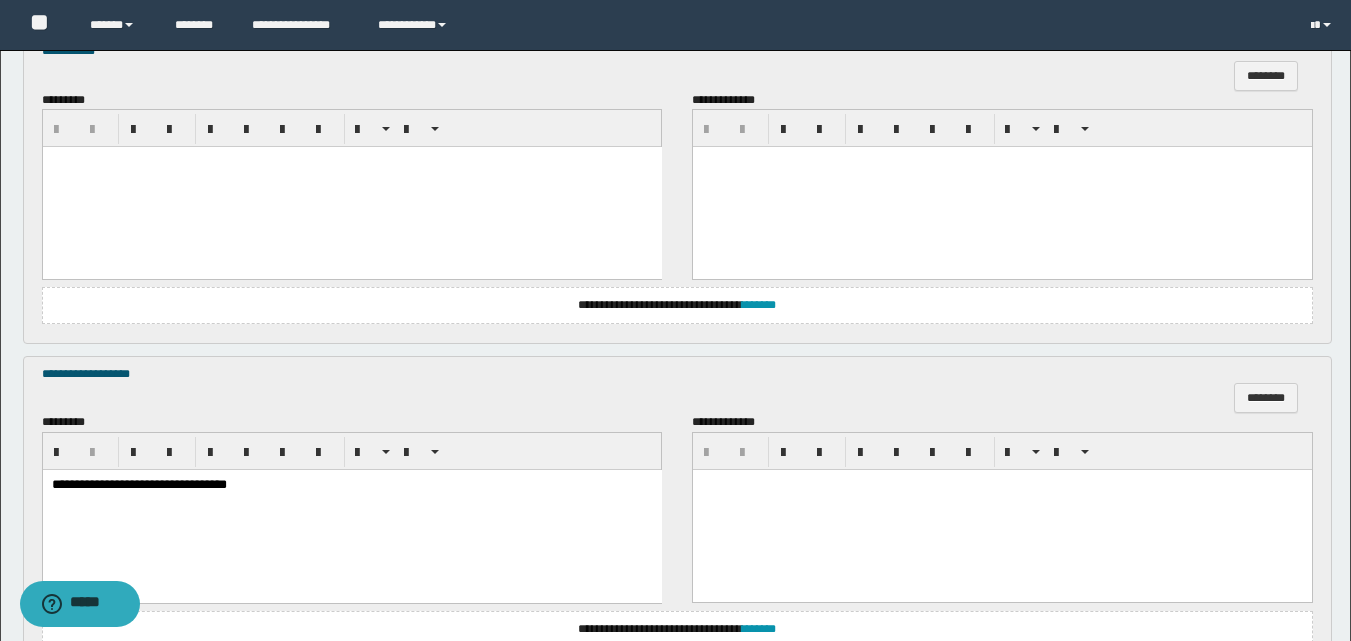 scroll, scrollTop: 679, scrollLeft: 0, axis: vertical 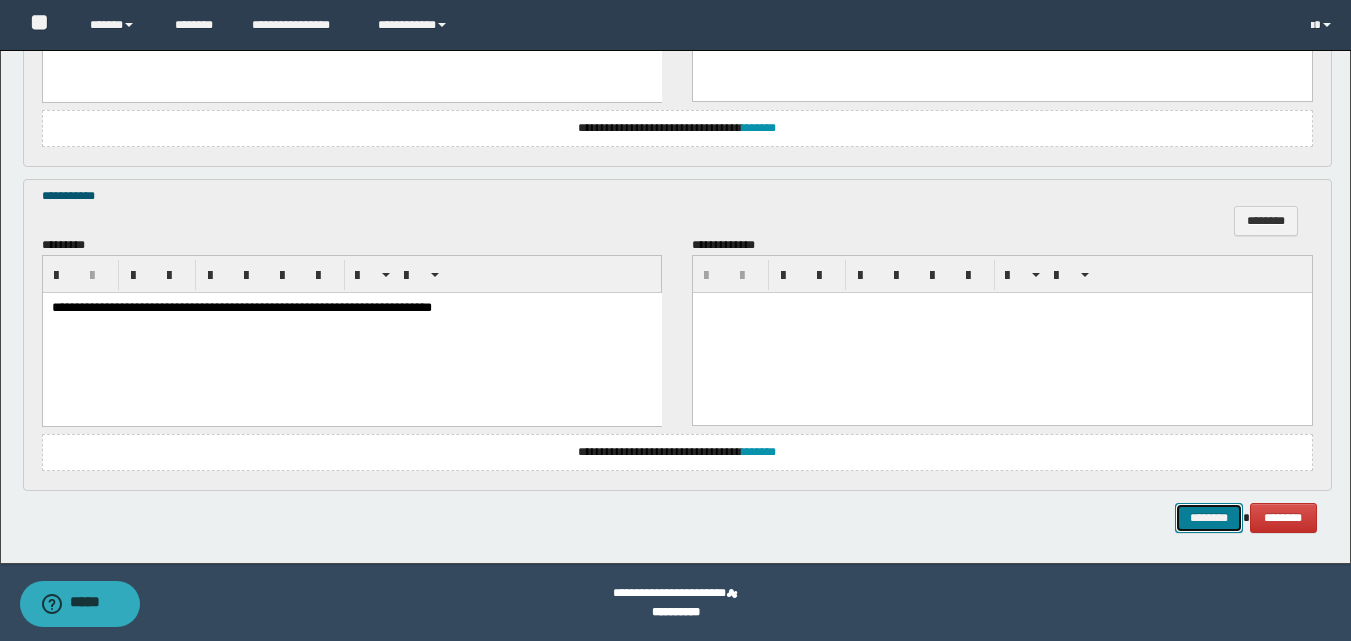 click on "********" at bounding box center (1209, 518) 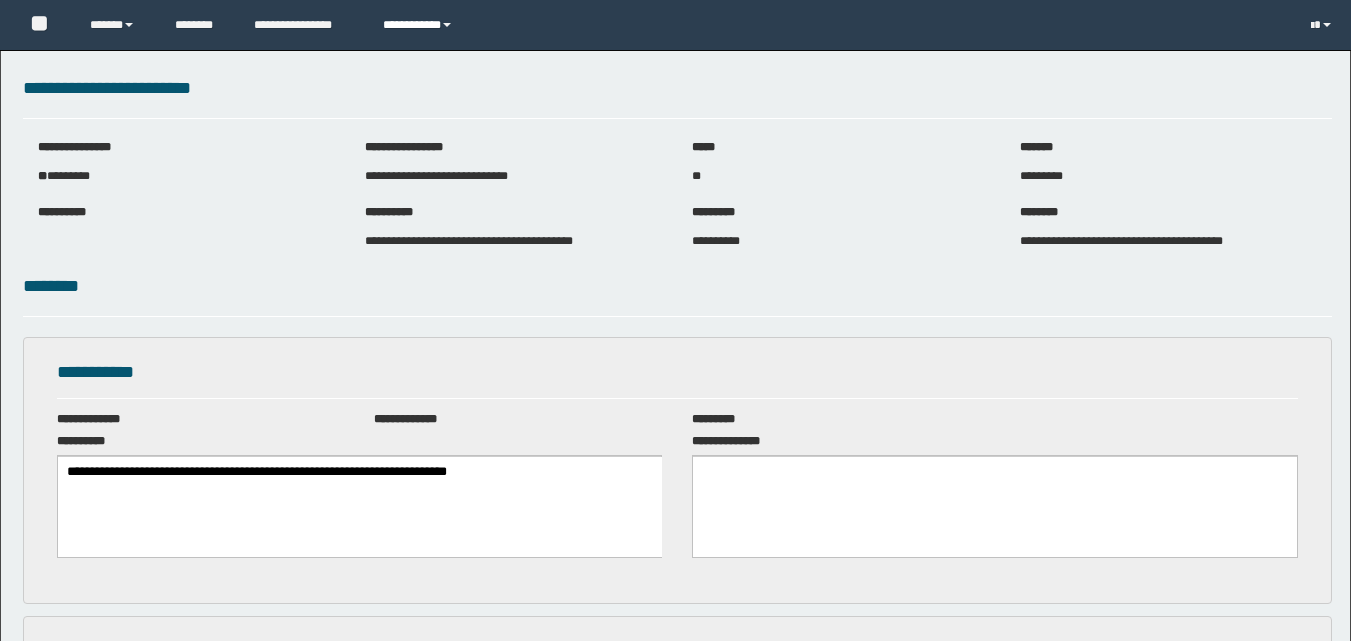 scroll, scrollTop: 0, scrollLeft: 0, axis: both 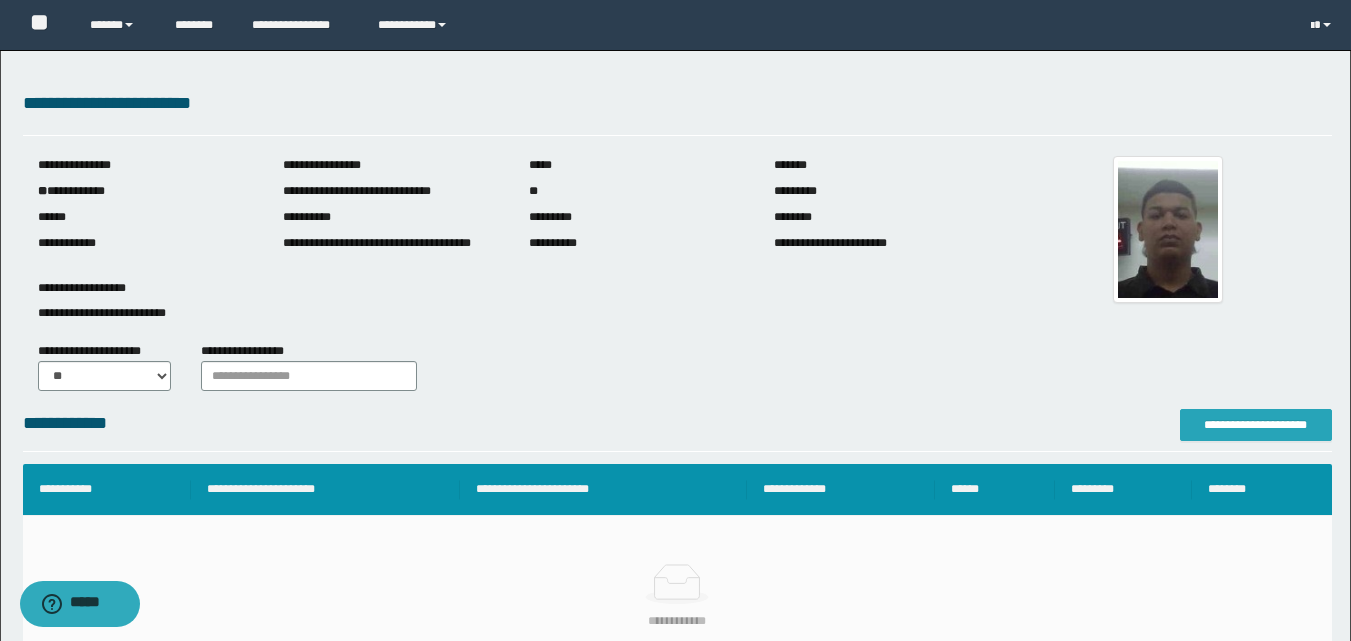 click on "**********" at bounding box center [1256, 425] 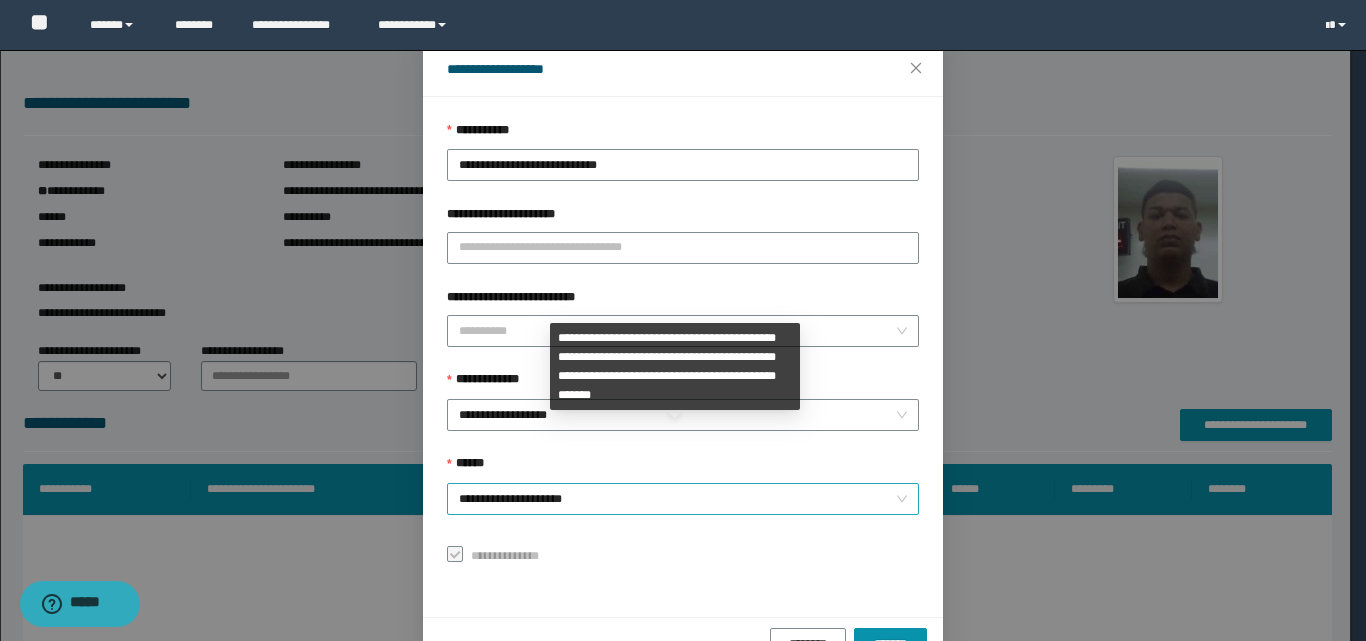 scroll, scrollTop: 111, scrollLeft: 0, axis: vertical 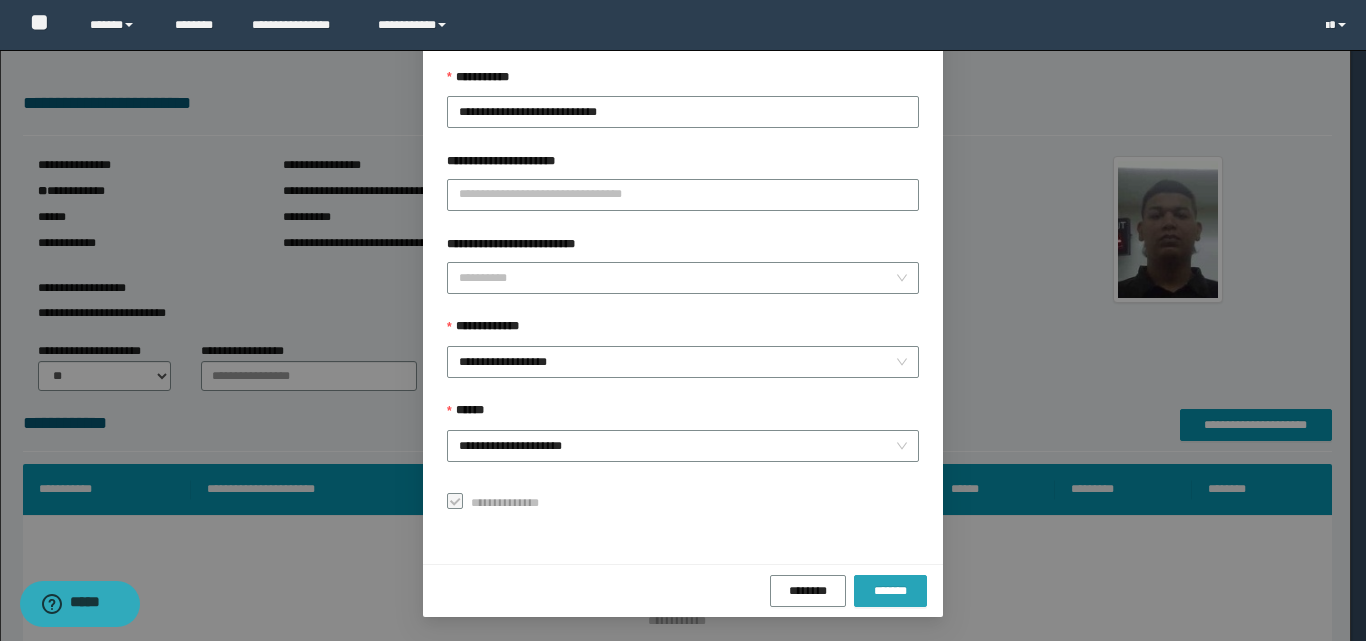 click on "*******" at bounding box center [890, 591] 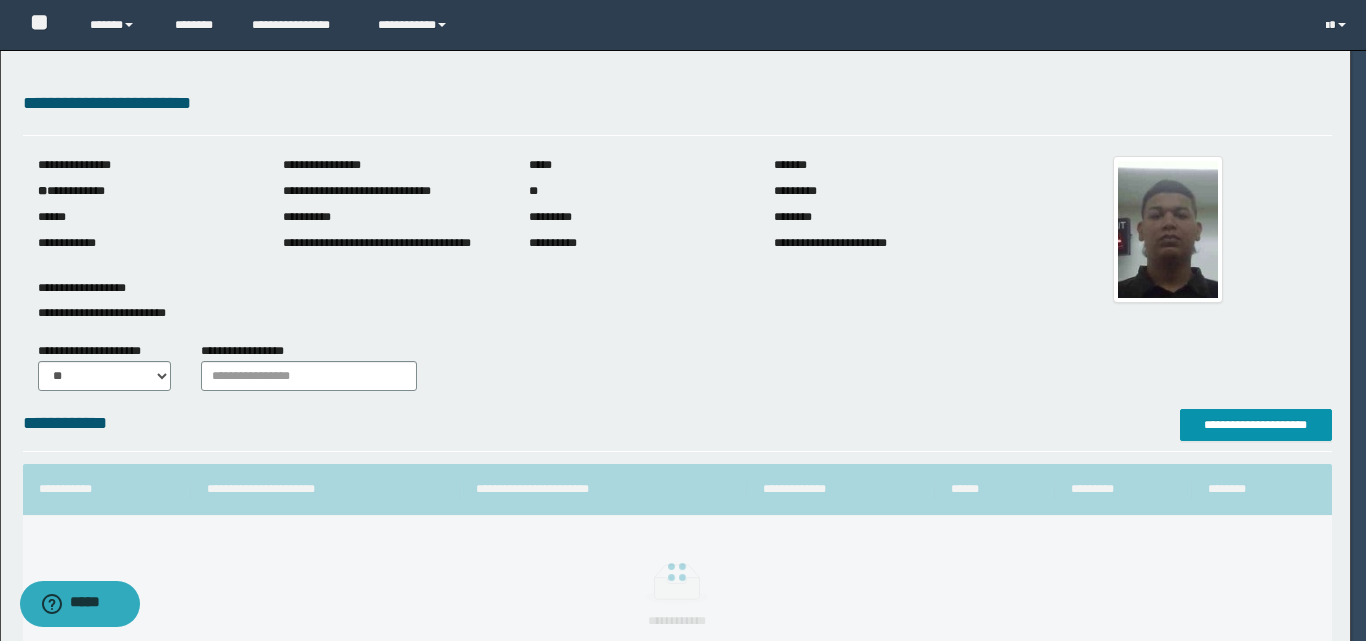 scroll, scrollTop: 64, scrollLeft: 0, axis: vertical 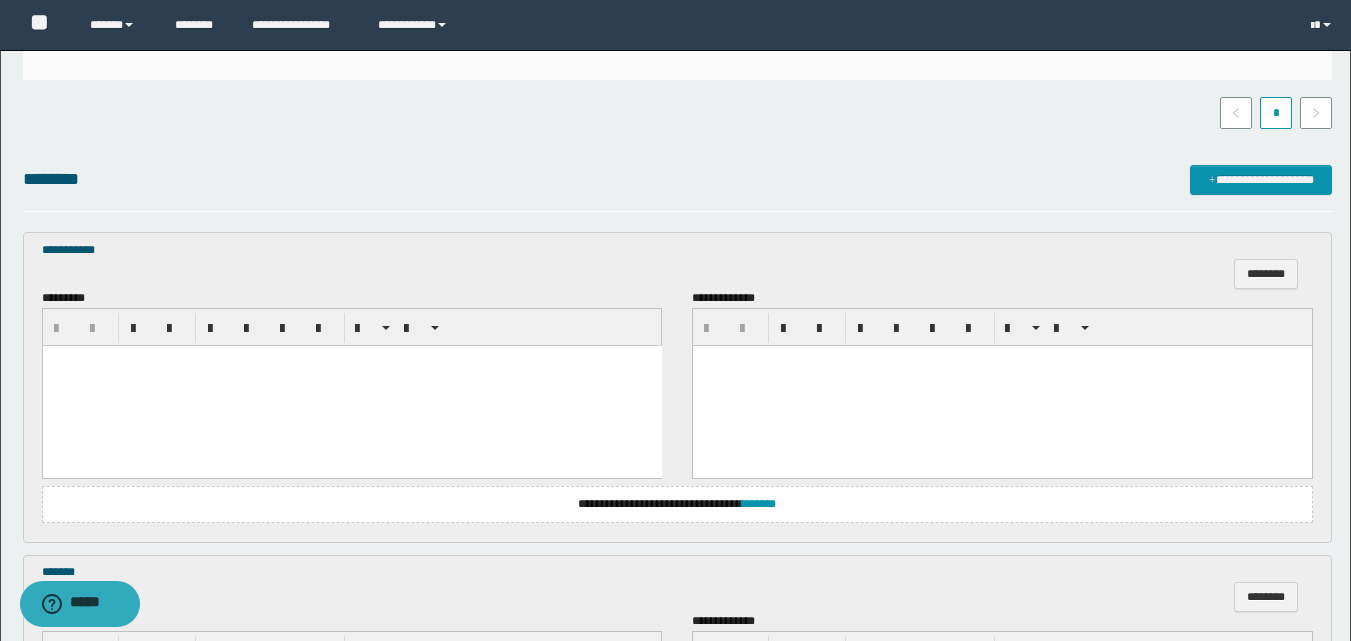 click at bounding box center (351, 386) 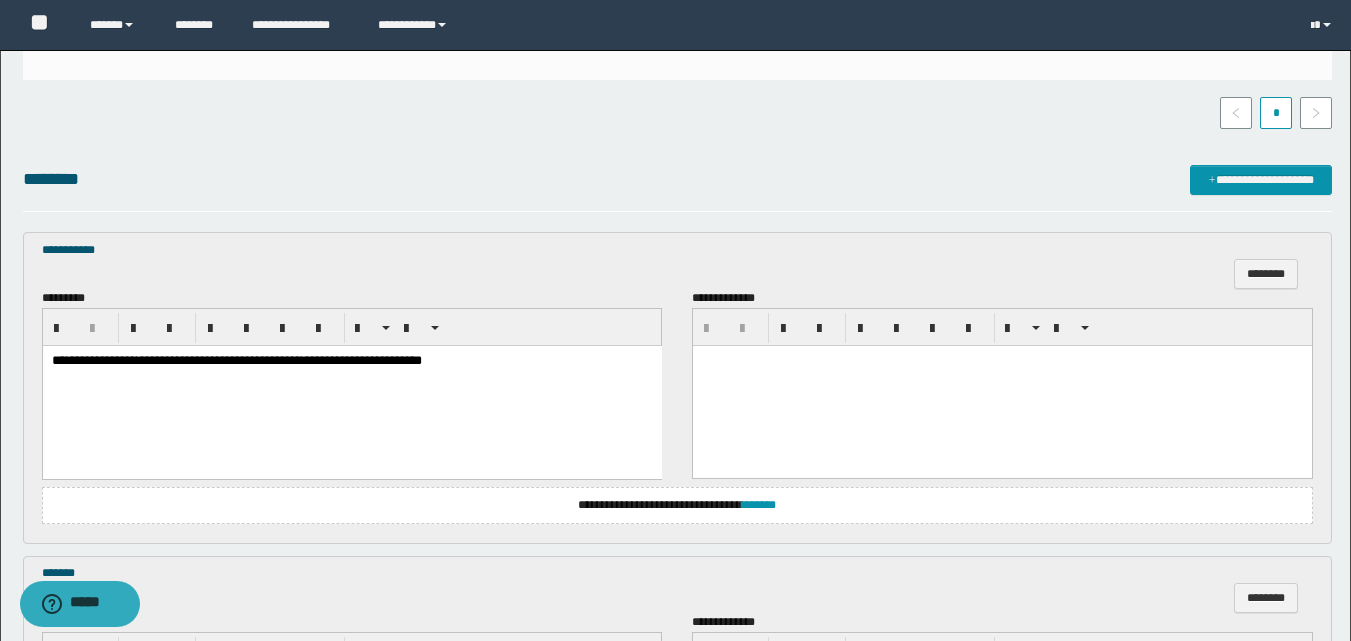 click on "**********" at bounding box center (351, 361) 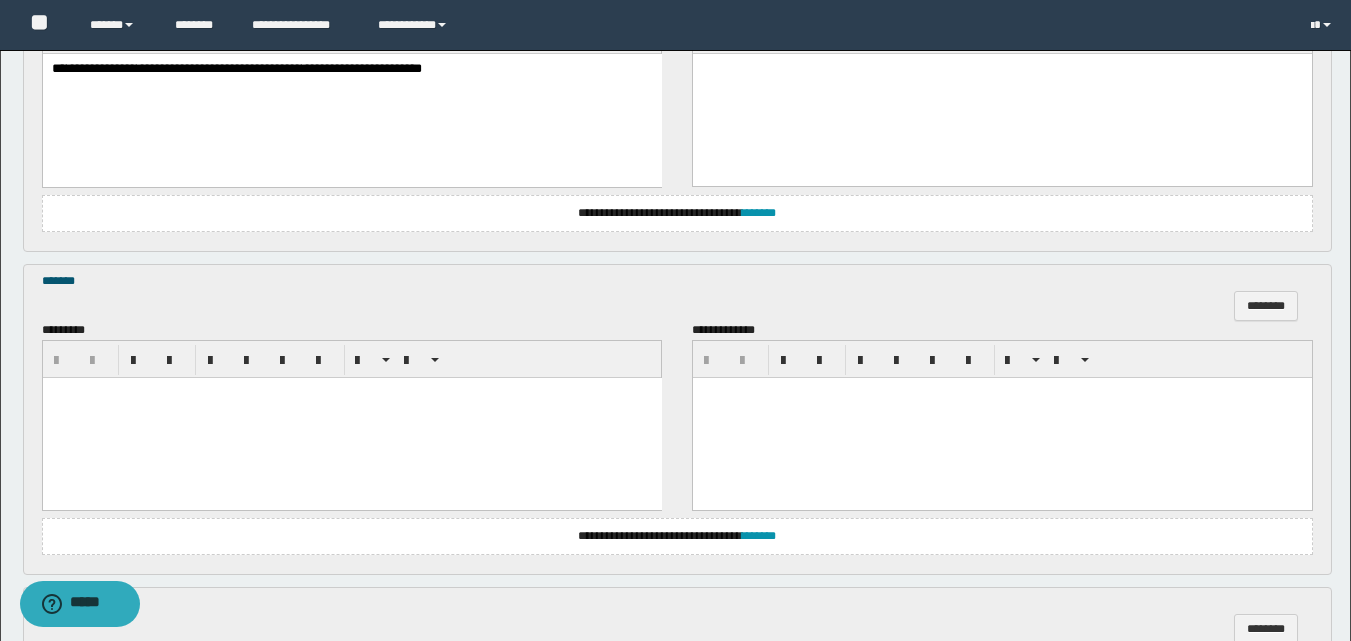 scroll, scrollTop: 800, scrollLeft: 0, axis: vertical 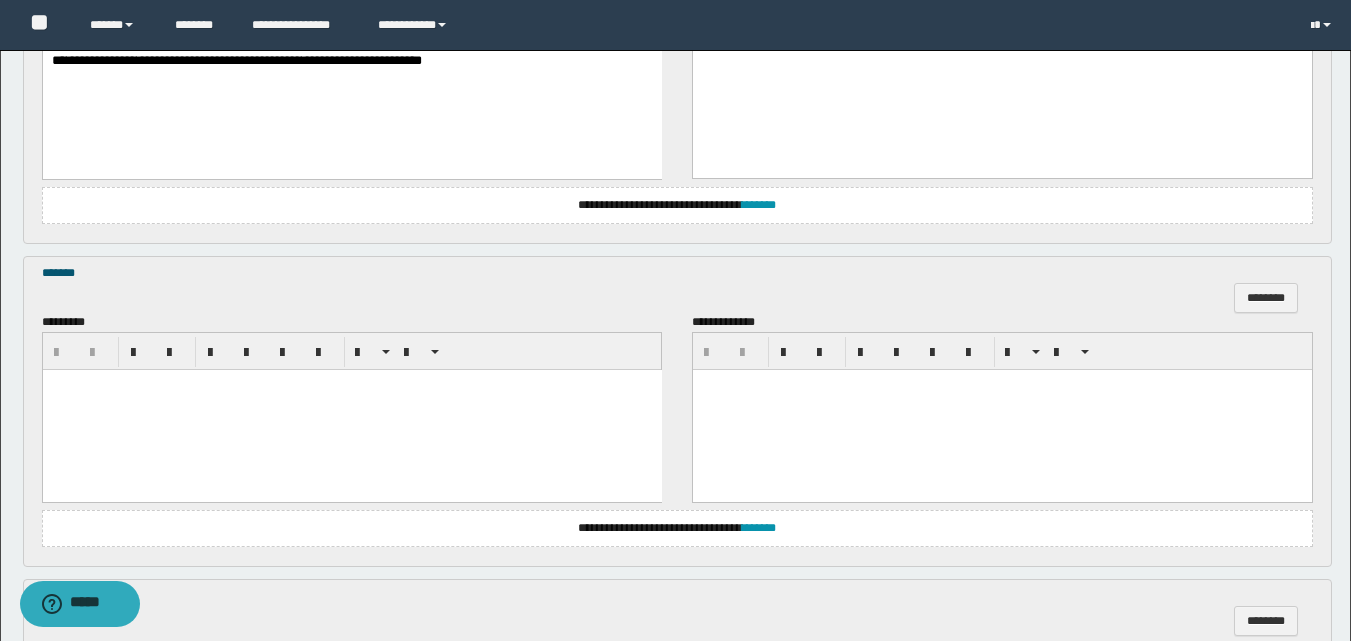 drag, startPoint x: 305, startPoint y: 394, endPoint x: 312, endPoint y: 375, distance: 20.248457 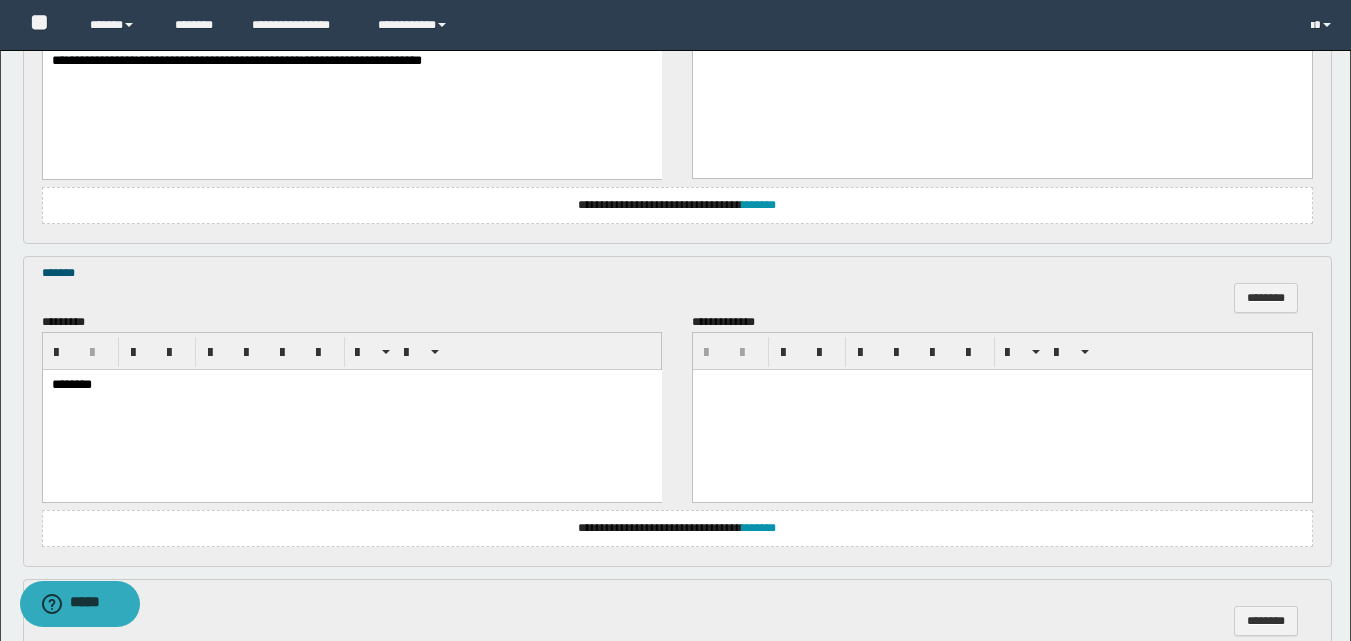 drag, startPoint x: 273, startPoint y: 387, endPoint x: 76, endPoint y: 436, distance: 203.00246 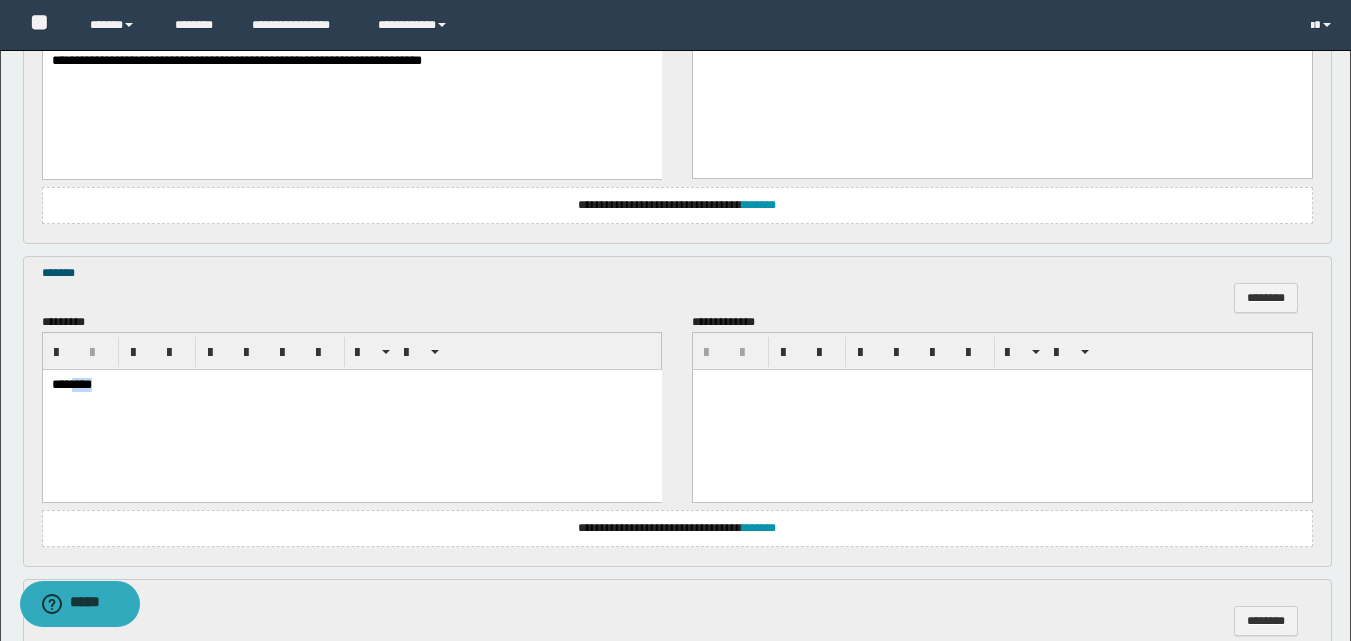 click on "********" at bounding box center (351, 386) 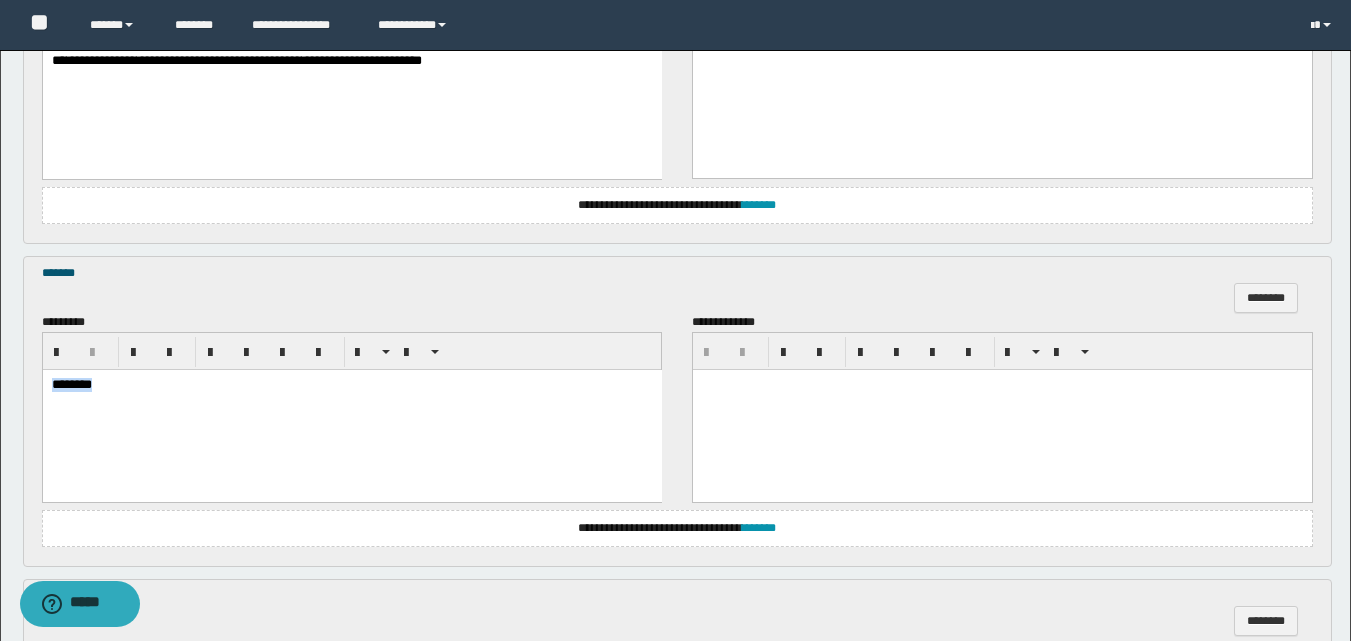 click on "********" at bounding box center [351, 386] 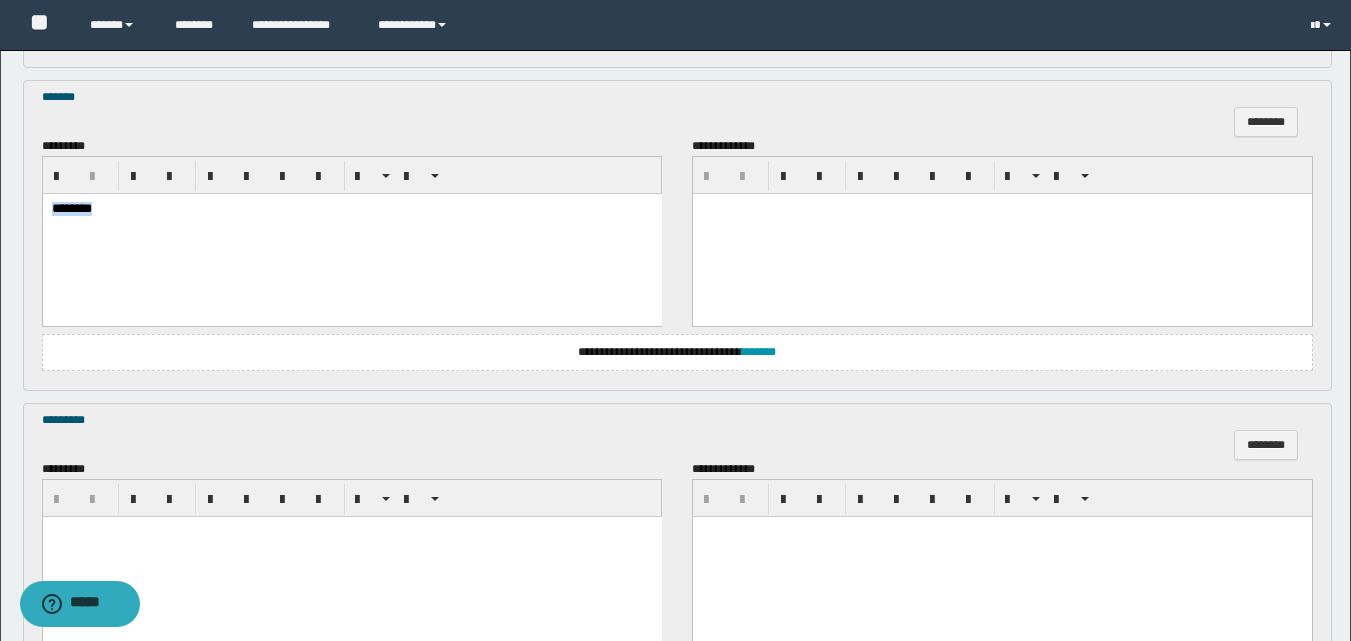 scroll, scrollTop: 900, scrollLeft: 0, axis: vertical 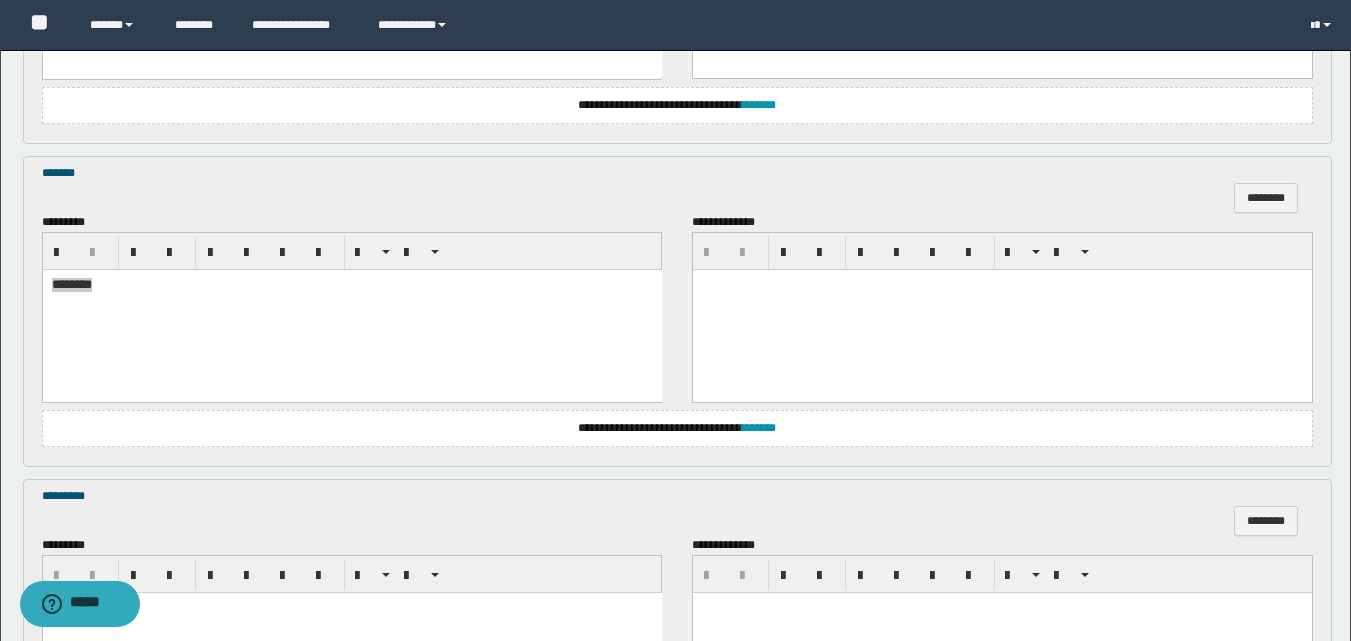 click at bounding box center (351, 607) 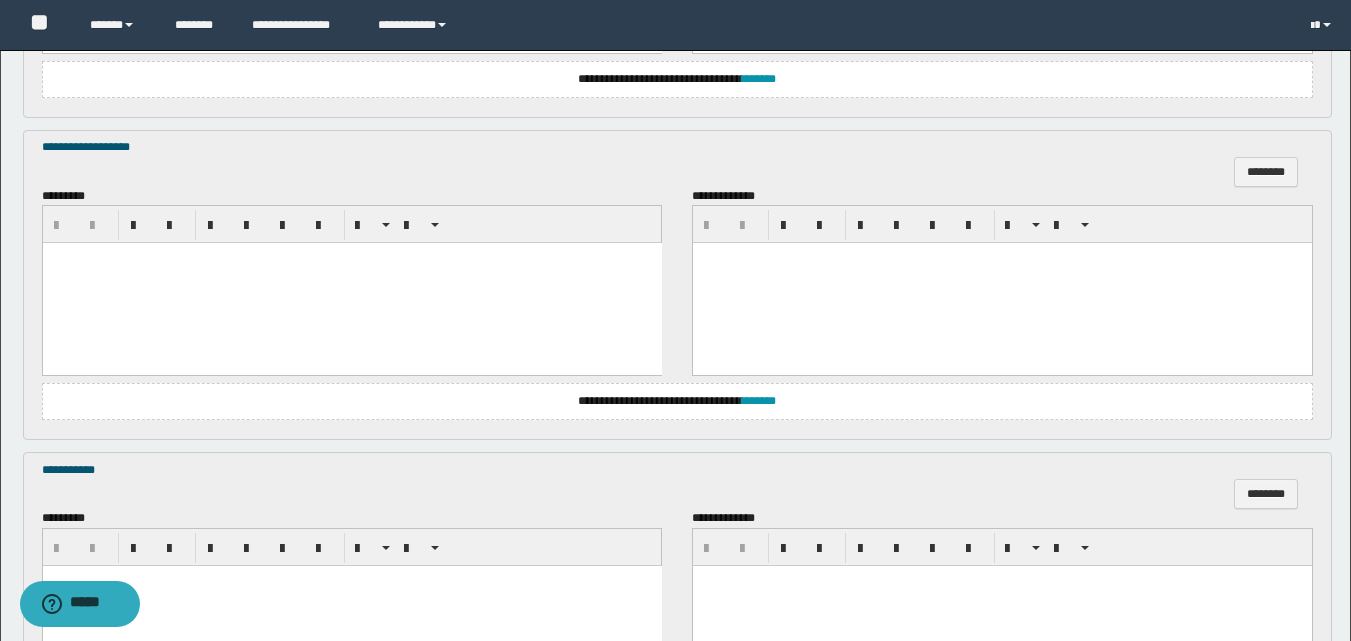 scroll, scrollTop: 1600, scrollLeft: 0, axis: vertical 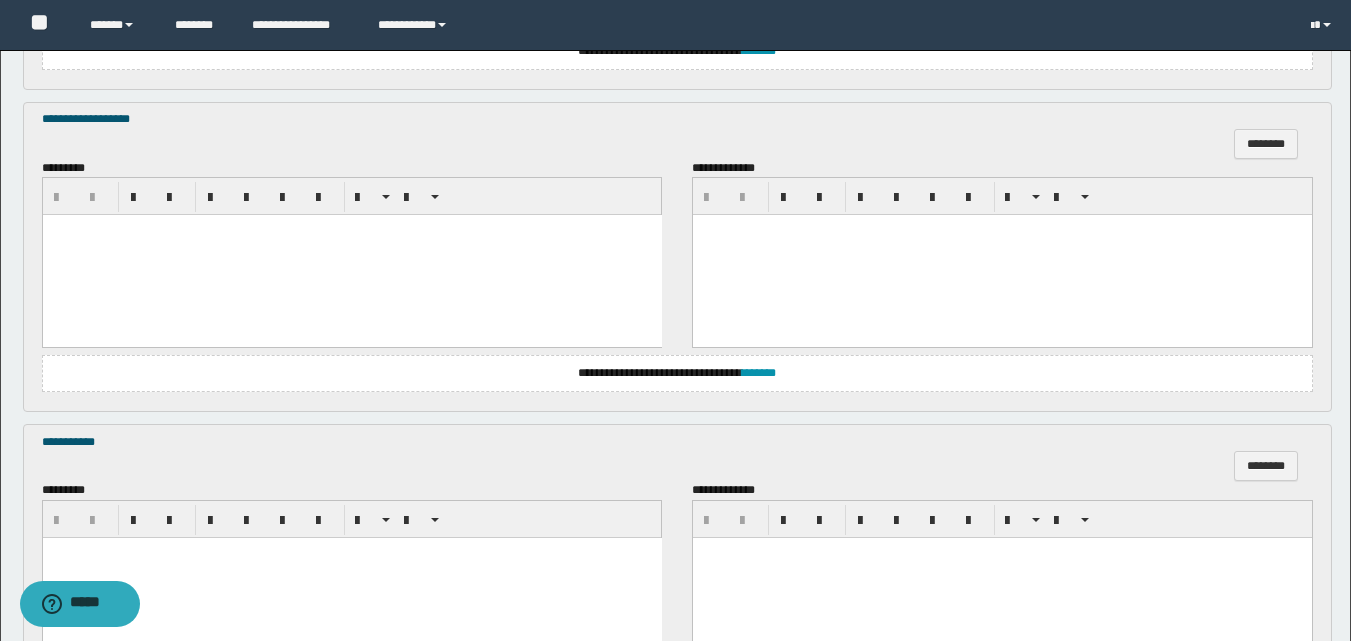 drag, startPoint x: 191, startPoint y: 262, endPoint x: 203, endPoint y: 248, distance: 18.439089 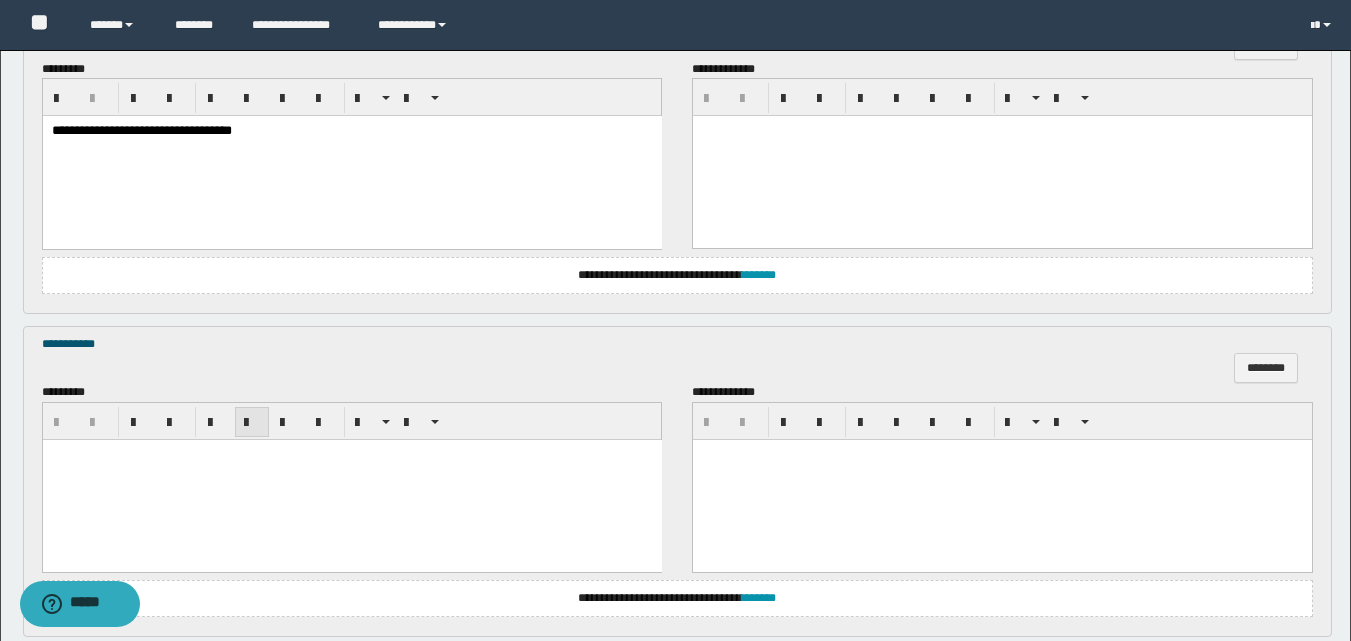 scroll, scrollTop: 1700, scrollLeft: 0, axis: vertical 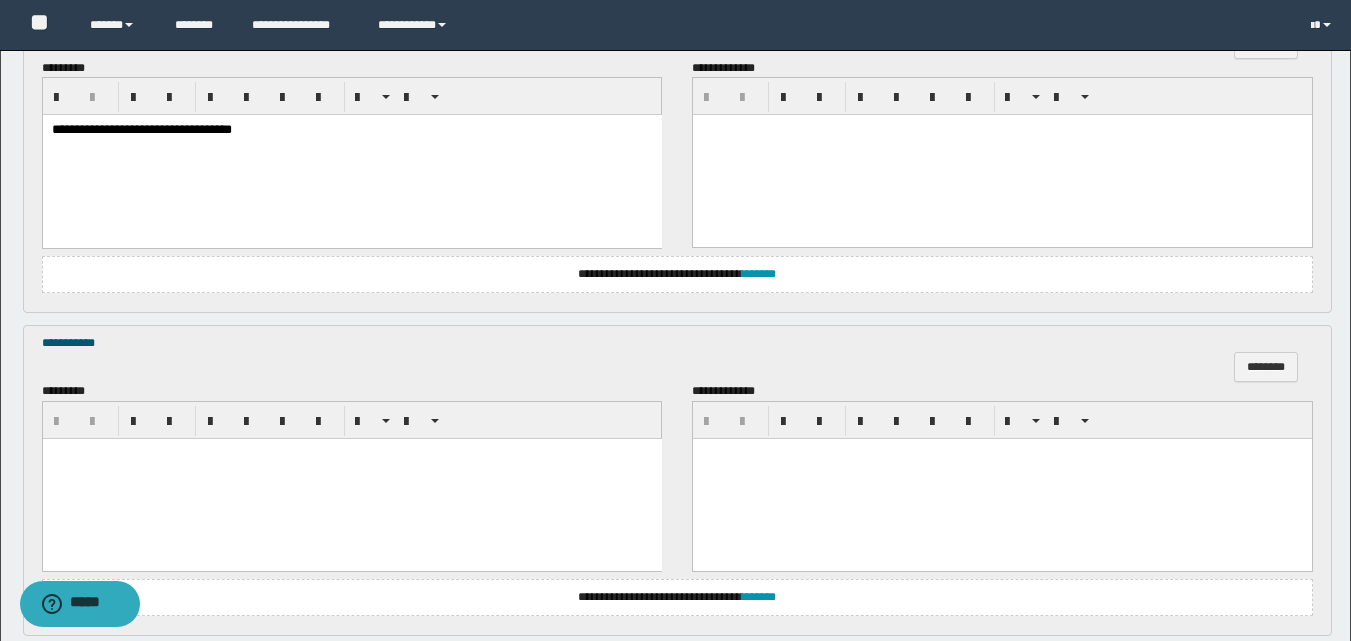 drag, startPoint x: 230, startPoint y: 491, endPoint x: 226, endPoint y: 450, distance: 41.19466 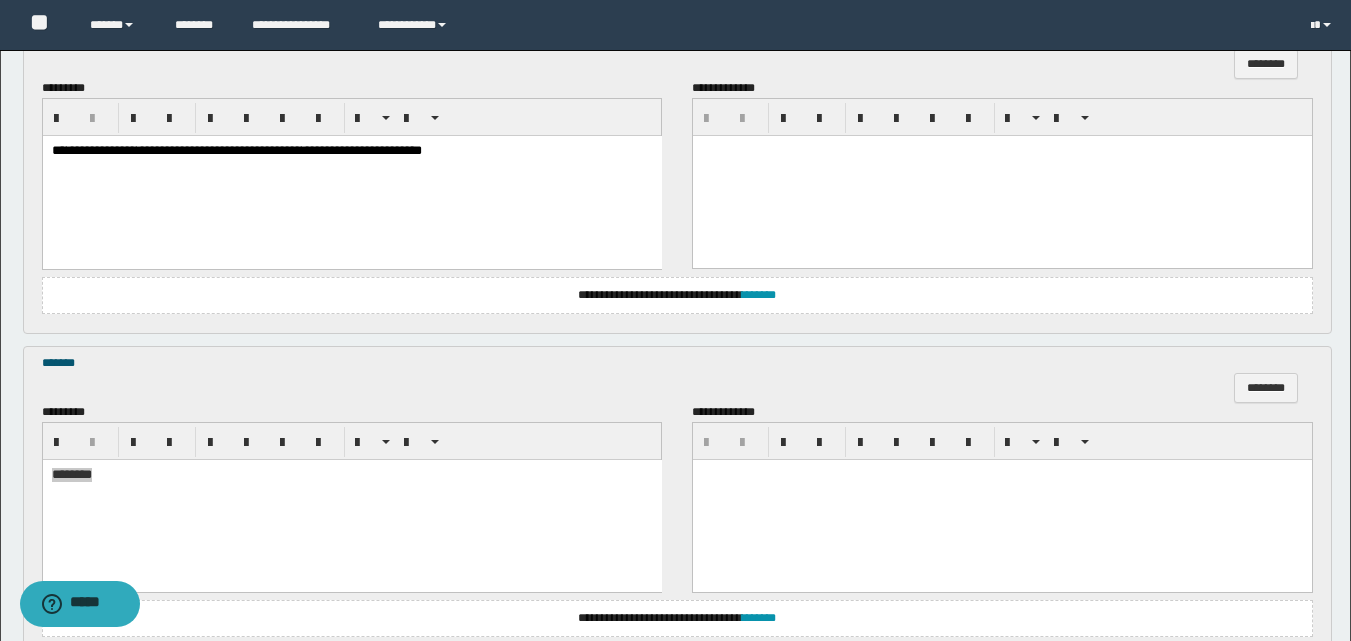 scroll, scrollTop: 700, scrollLeft: 0, axis: vertical 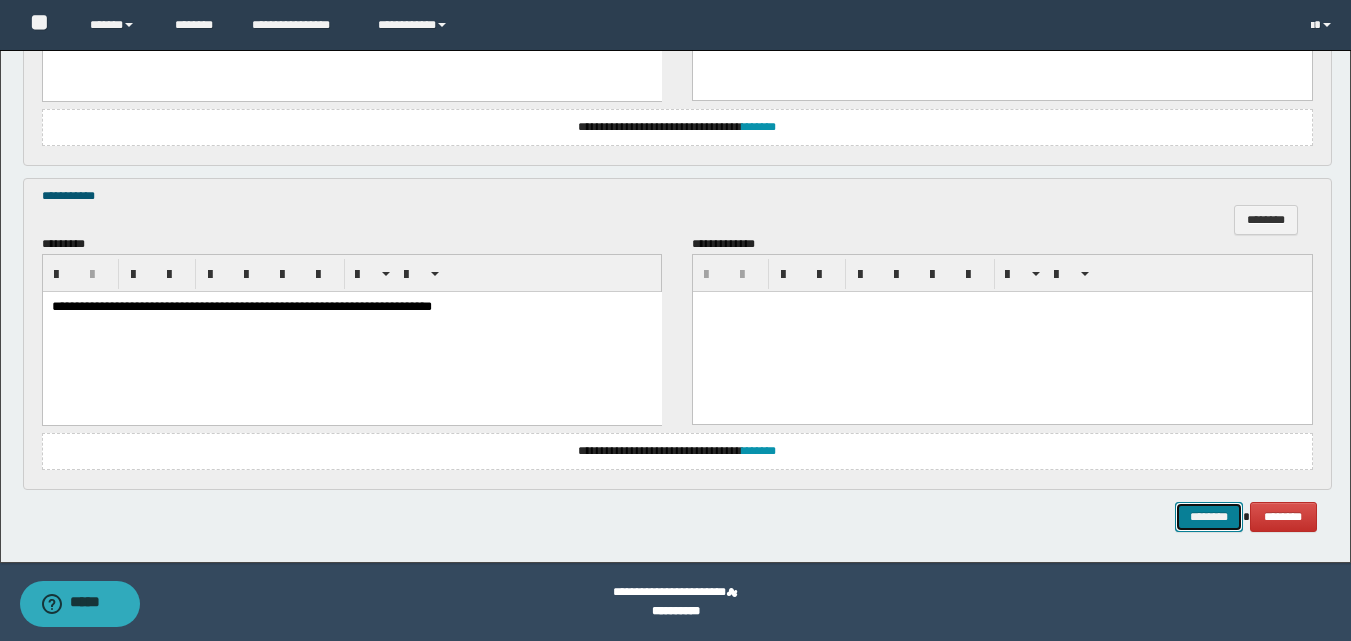 click on "********" at bounding box center [1209, 517] 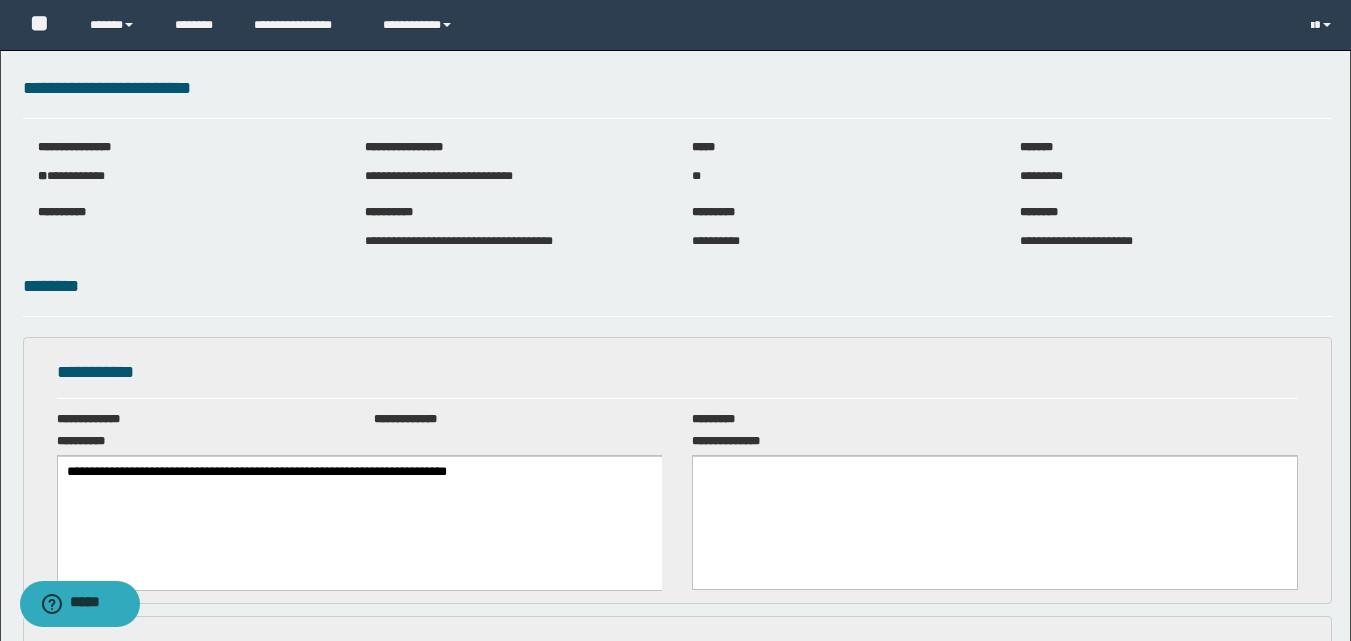 scroll, scrollTop: 0, scrollLeft: 0, axis: both 